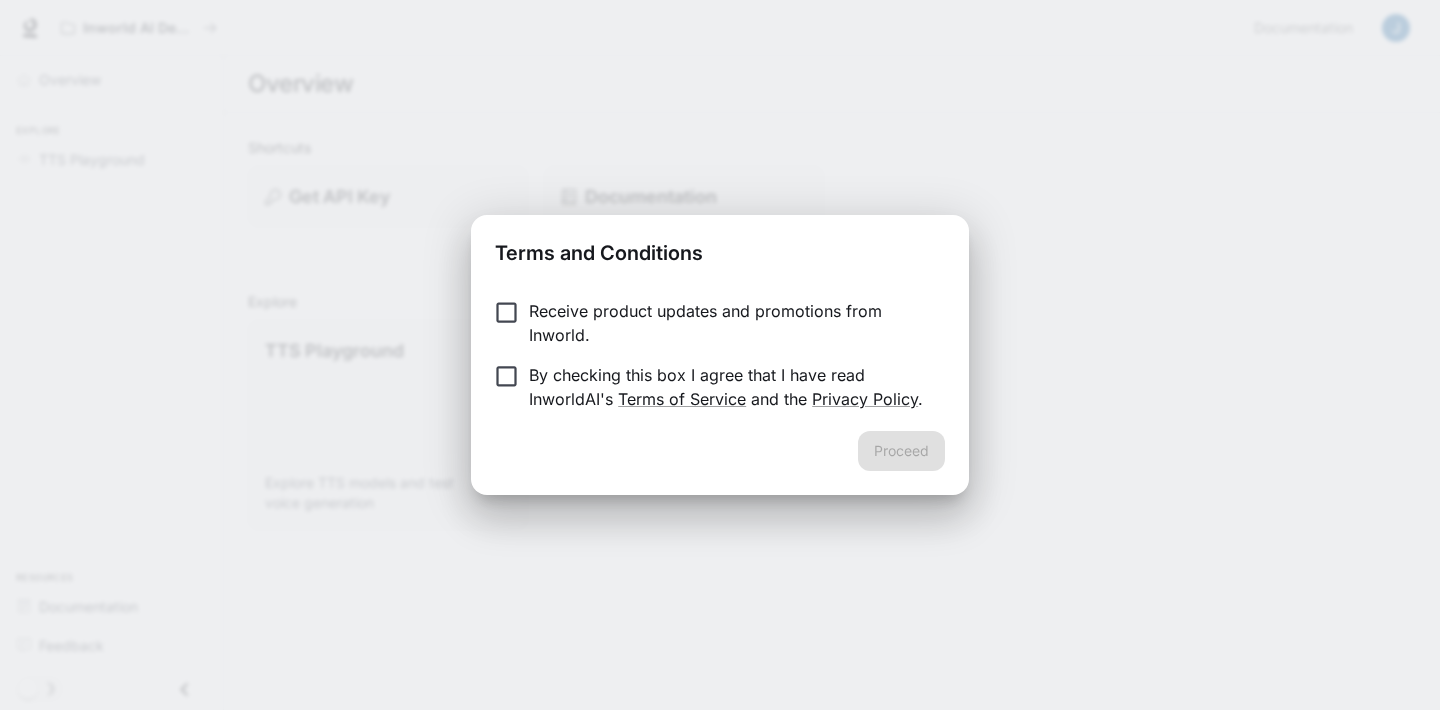 scroll, scrollTop: 0, scrollLeft: 0, axis: both 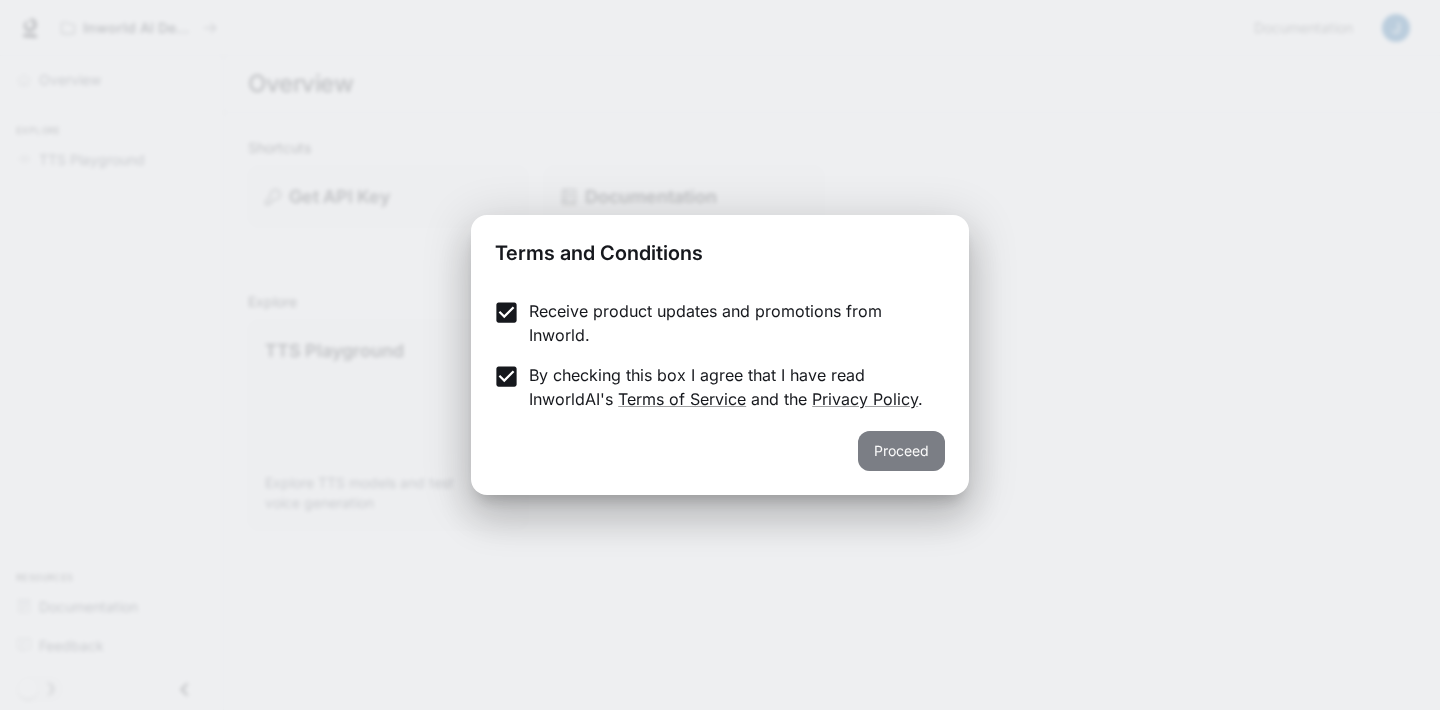 click on "Proceed" at bounding box center [901, 451] 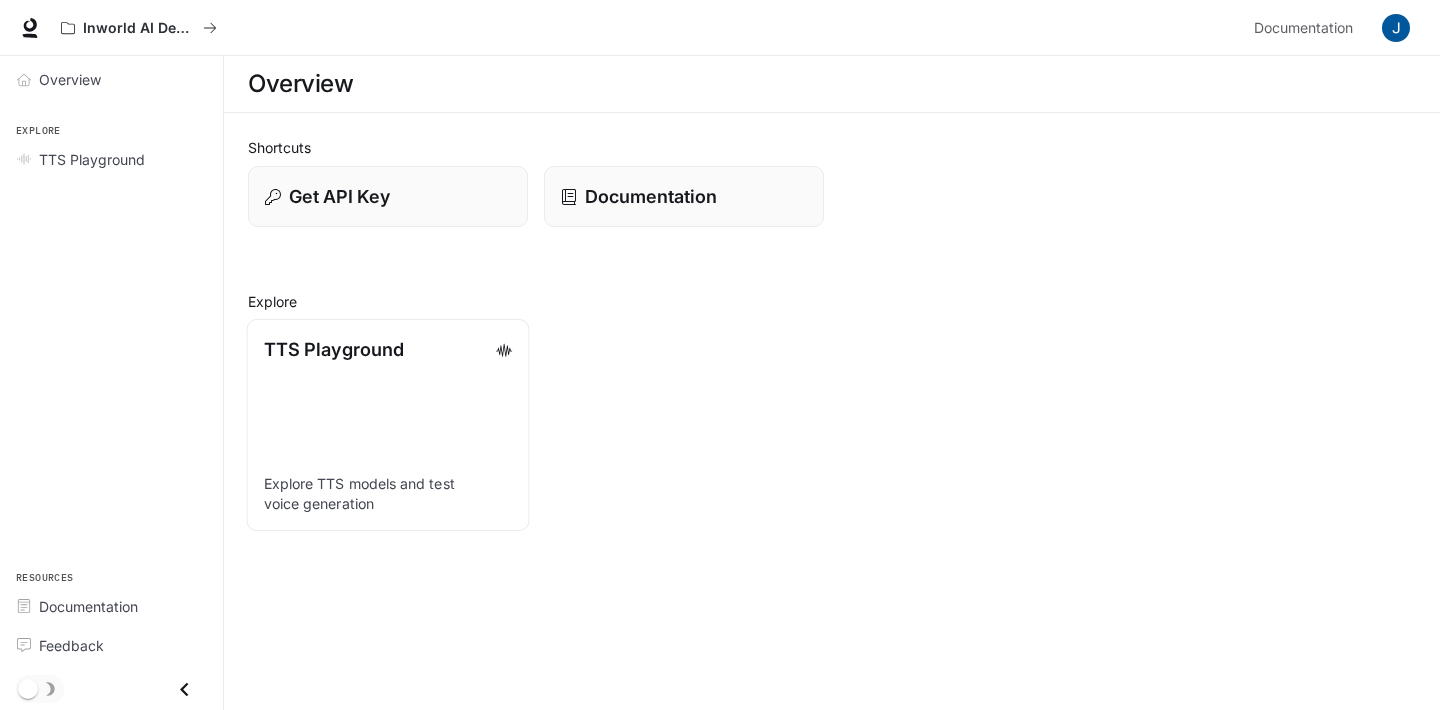 click on "TTS Playground Explore TTS models and test voice generation" at bounding box center (388, 425) 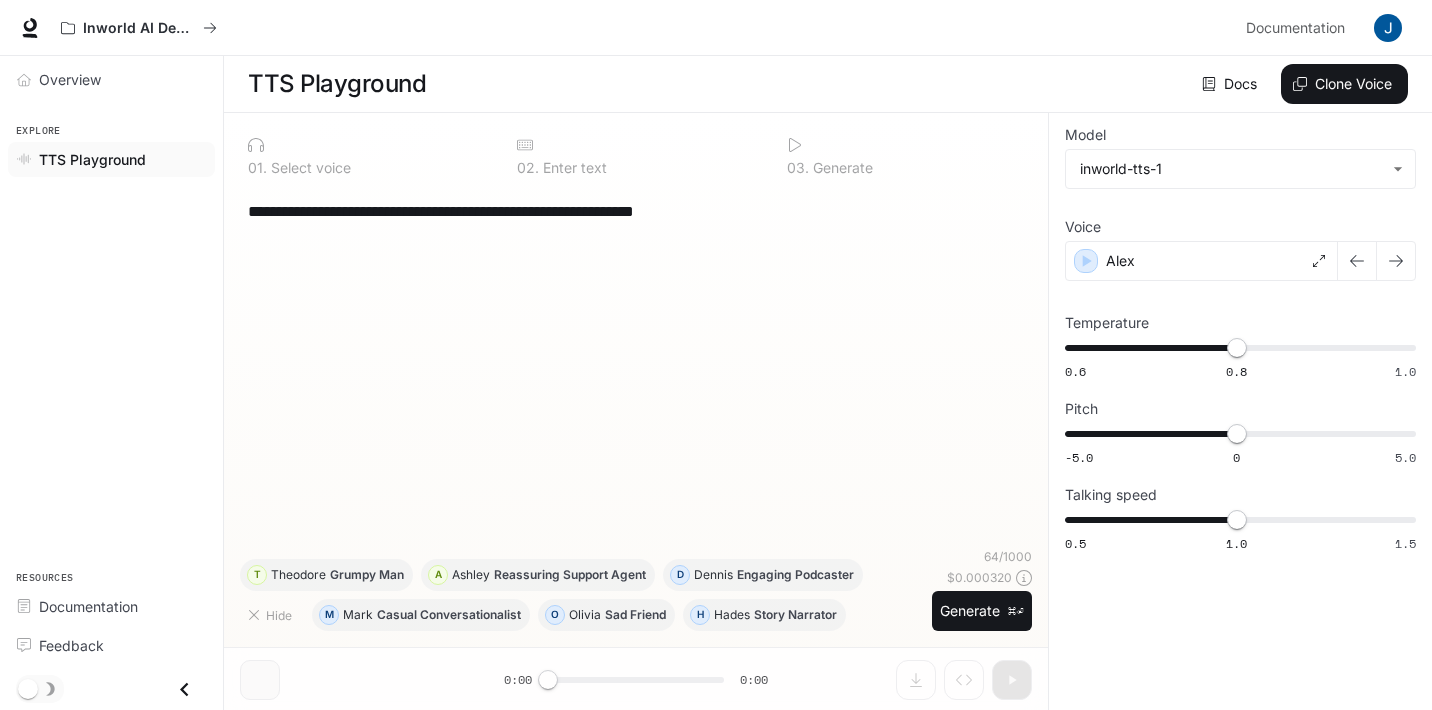 click on "**********" at bounding box center (636, 211) 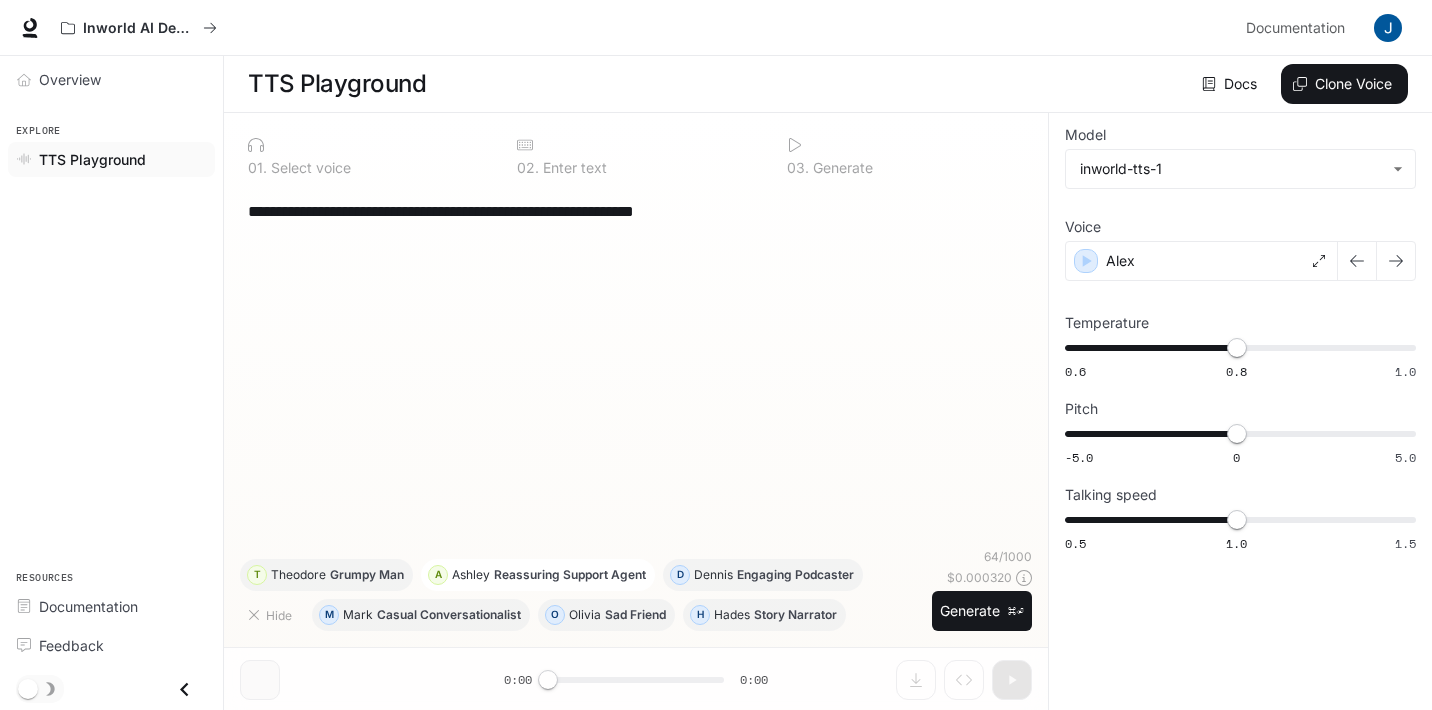 click on "Reassuring Support Agent" at bounding box center (570, 575) 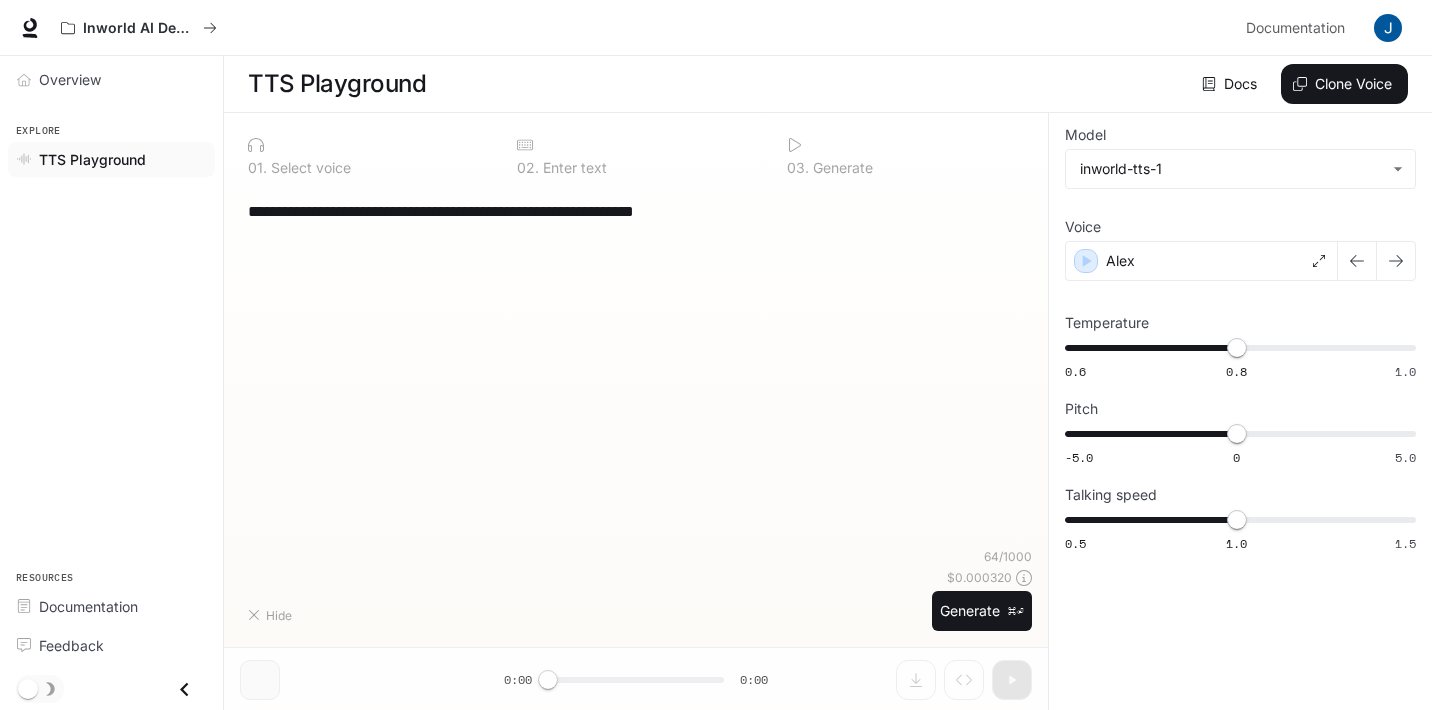 type on "**********" 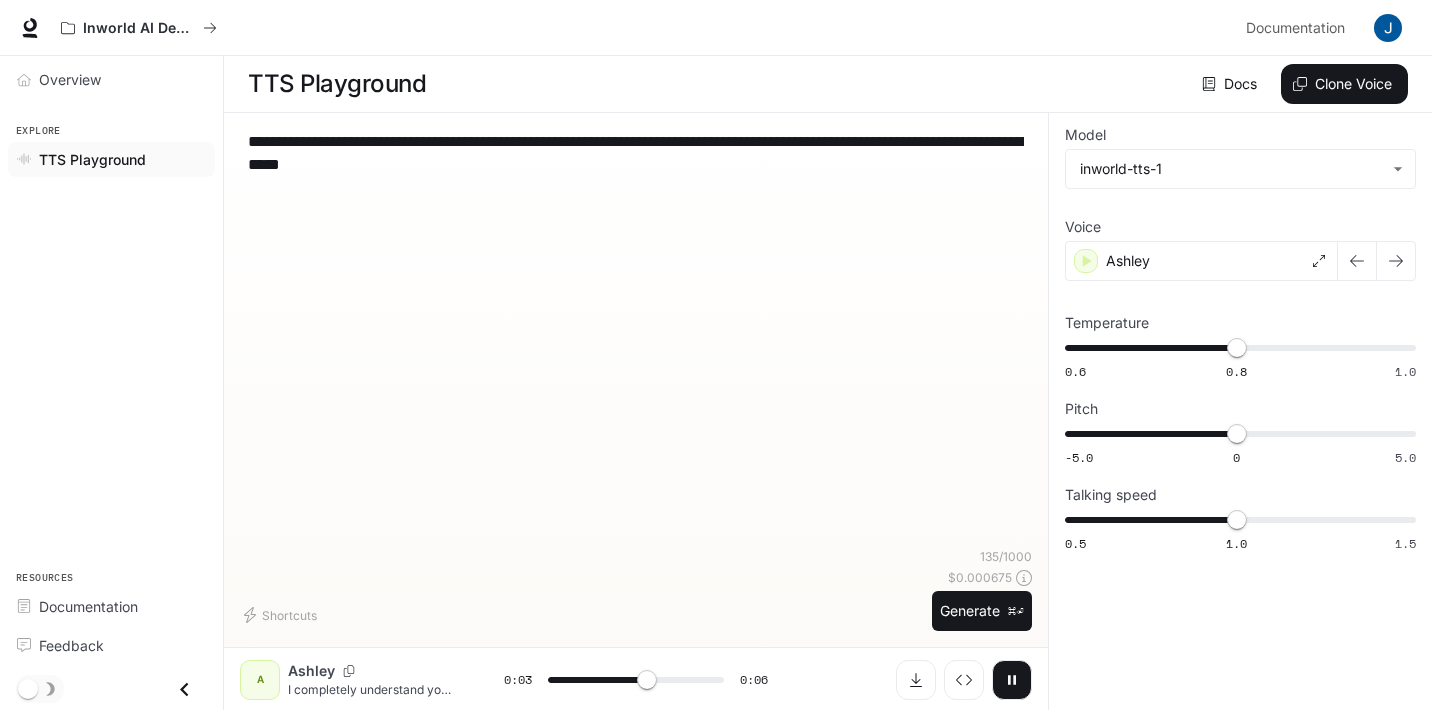 scroll, scrollTop: 1, scrollLeft: 0, axis: vertical 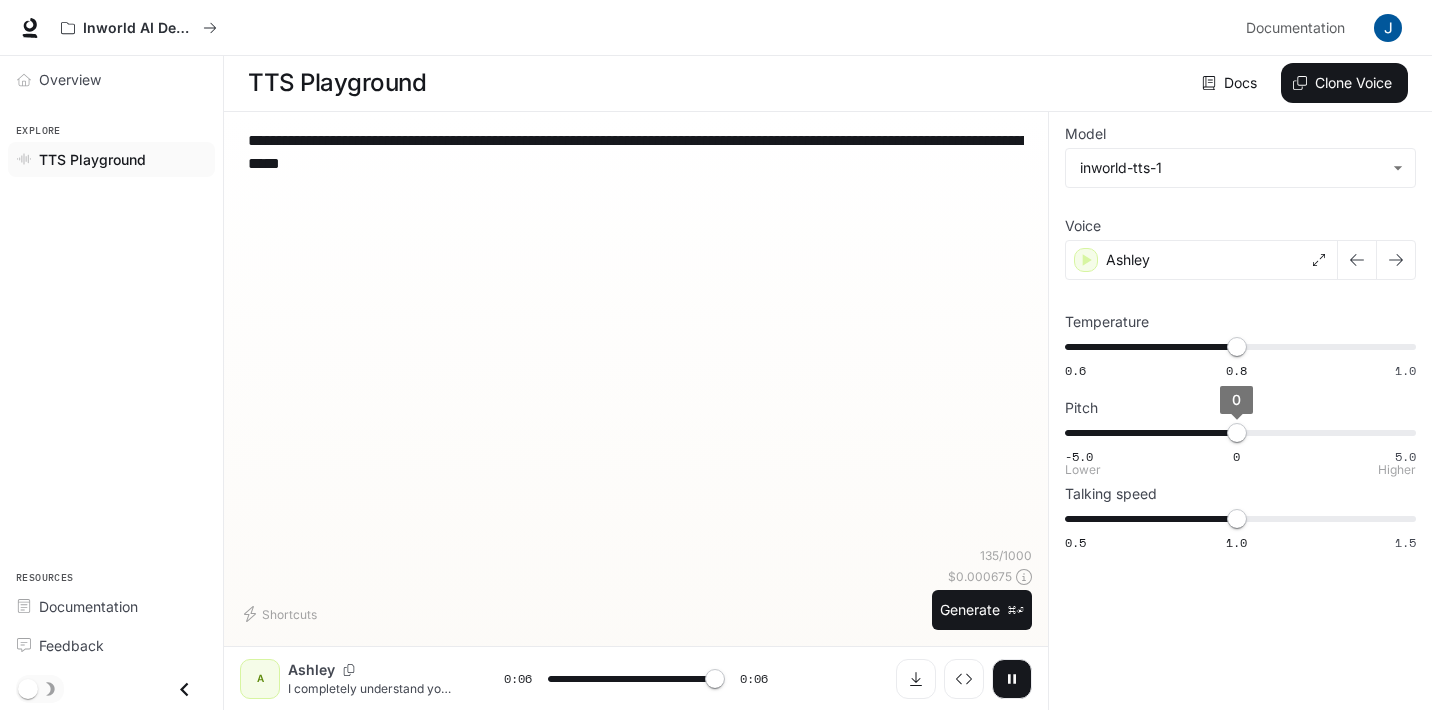 type on "***" 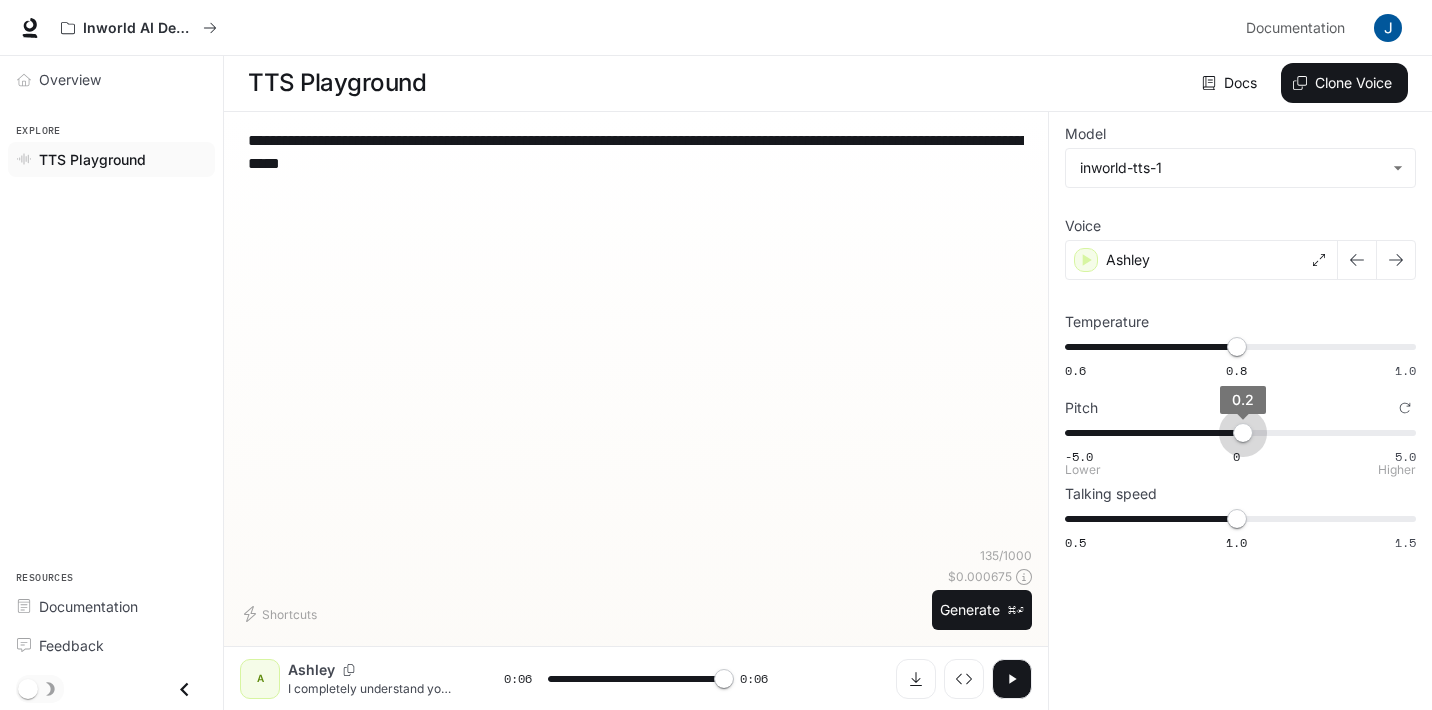 type on "***" 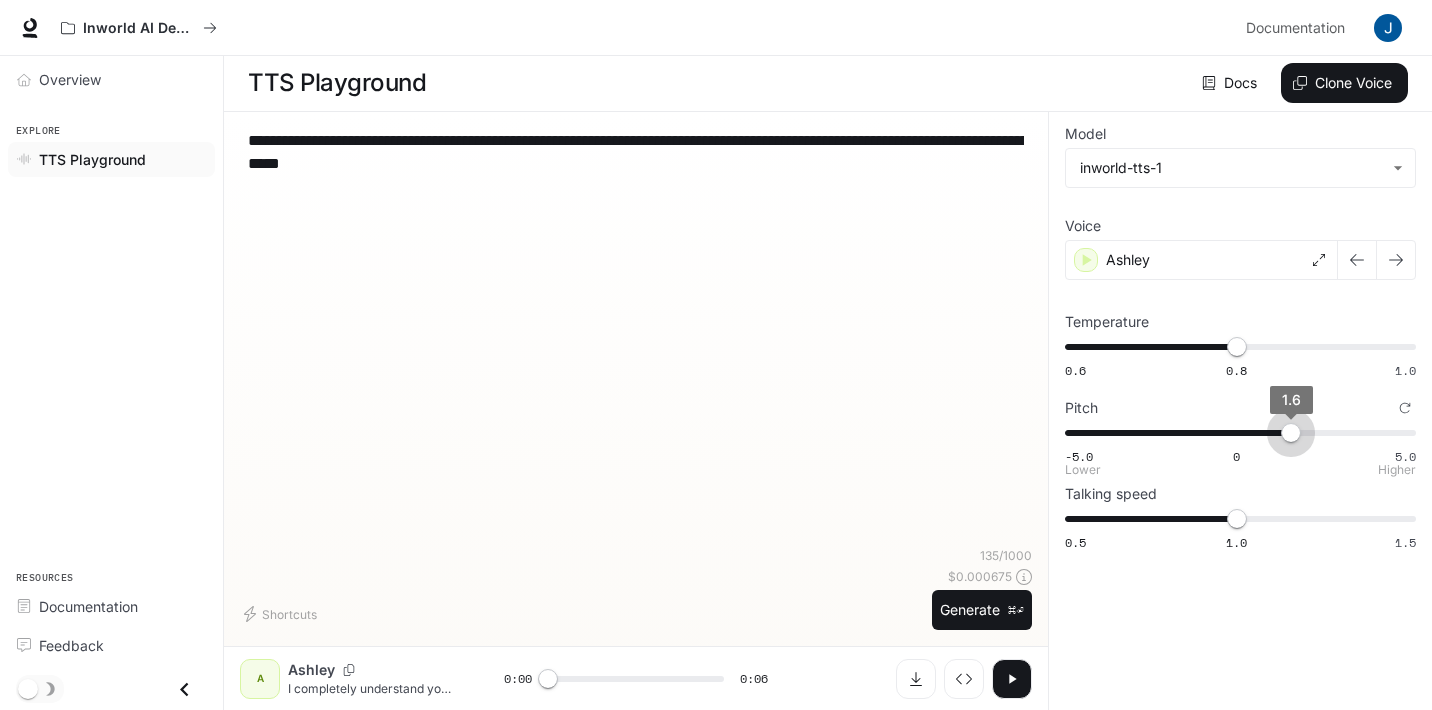 type on "***" 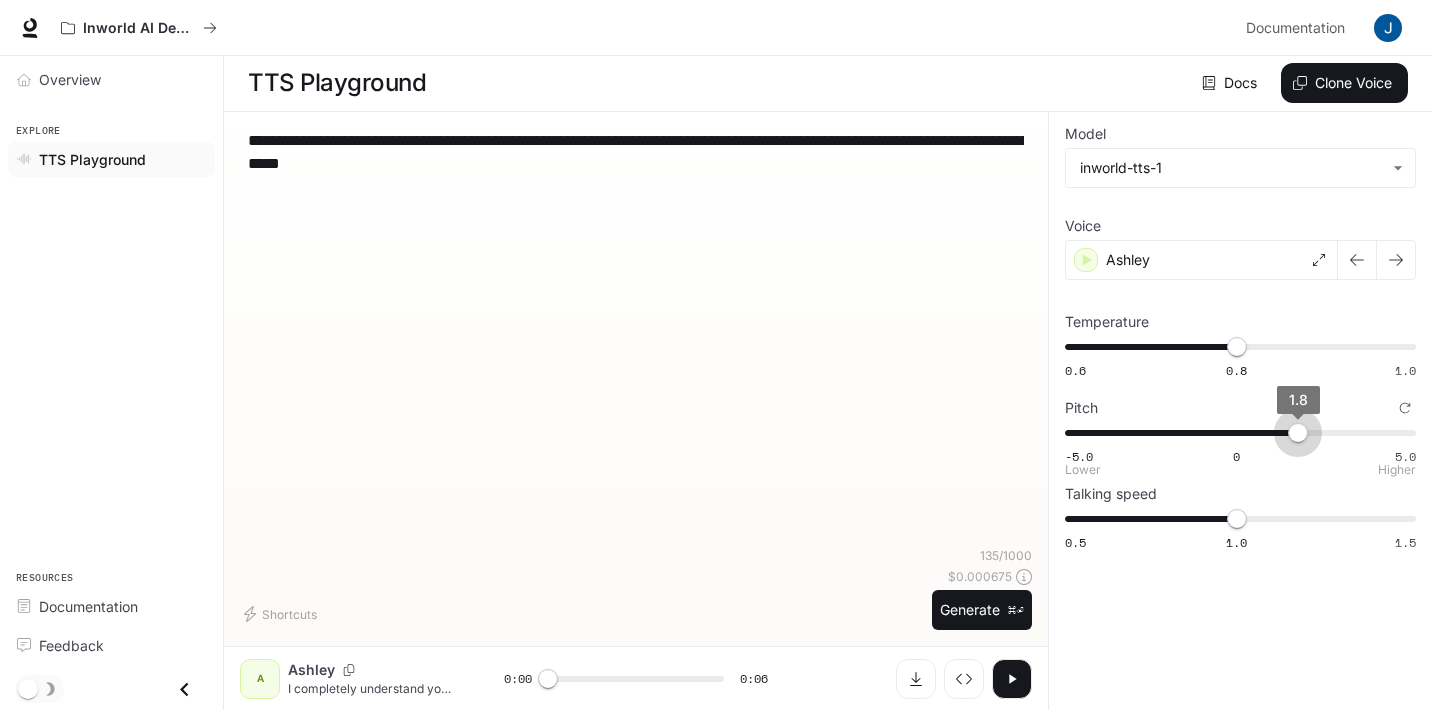 drag, startPoint x: 1238, startPoint y: 443, endPoint x: 1298, endPoint y: 438, distance: 60.207973 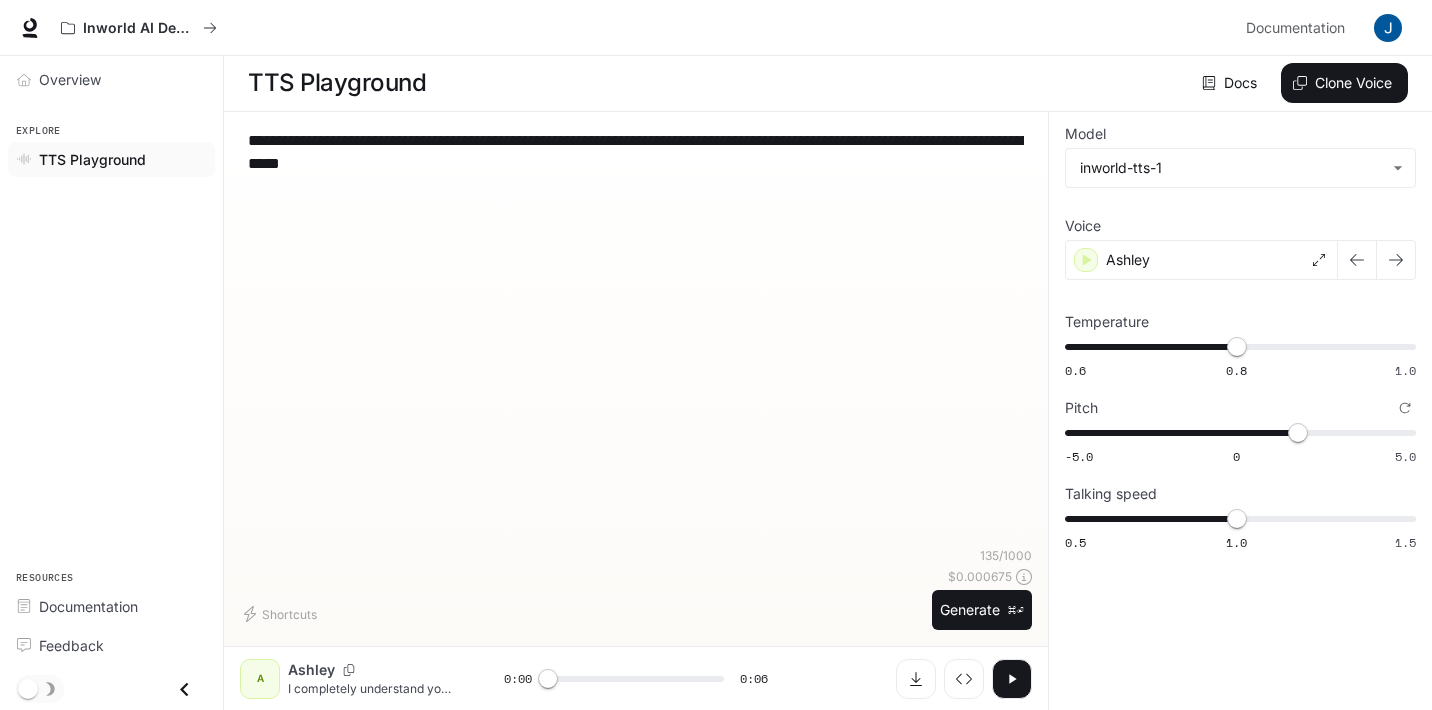click at bounding box center (1012, 679) 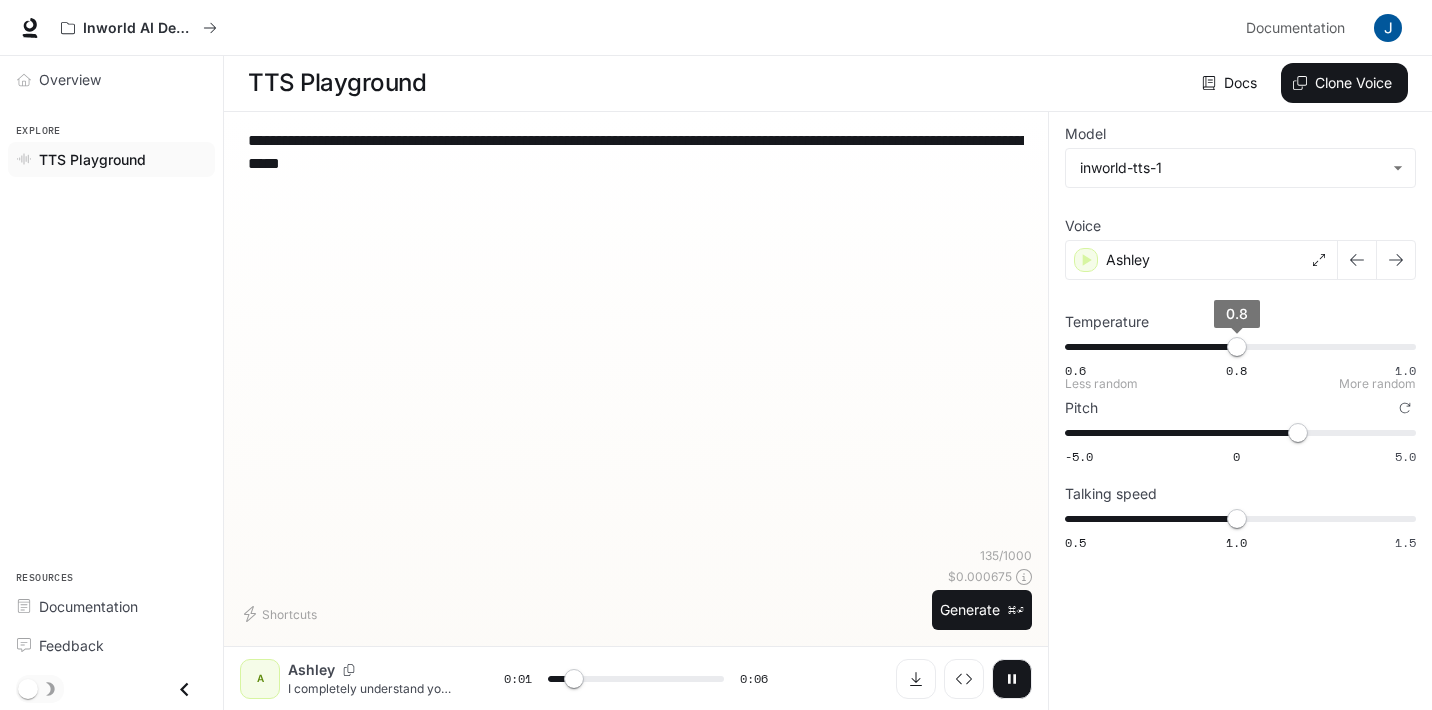 type on "*" 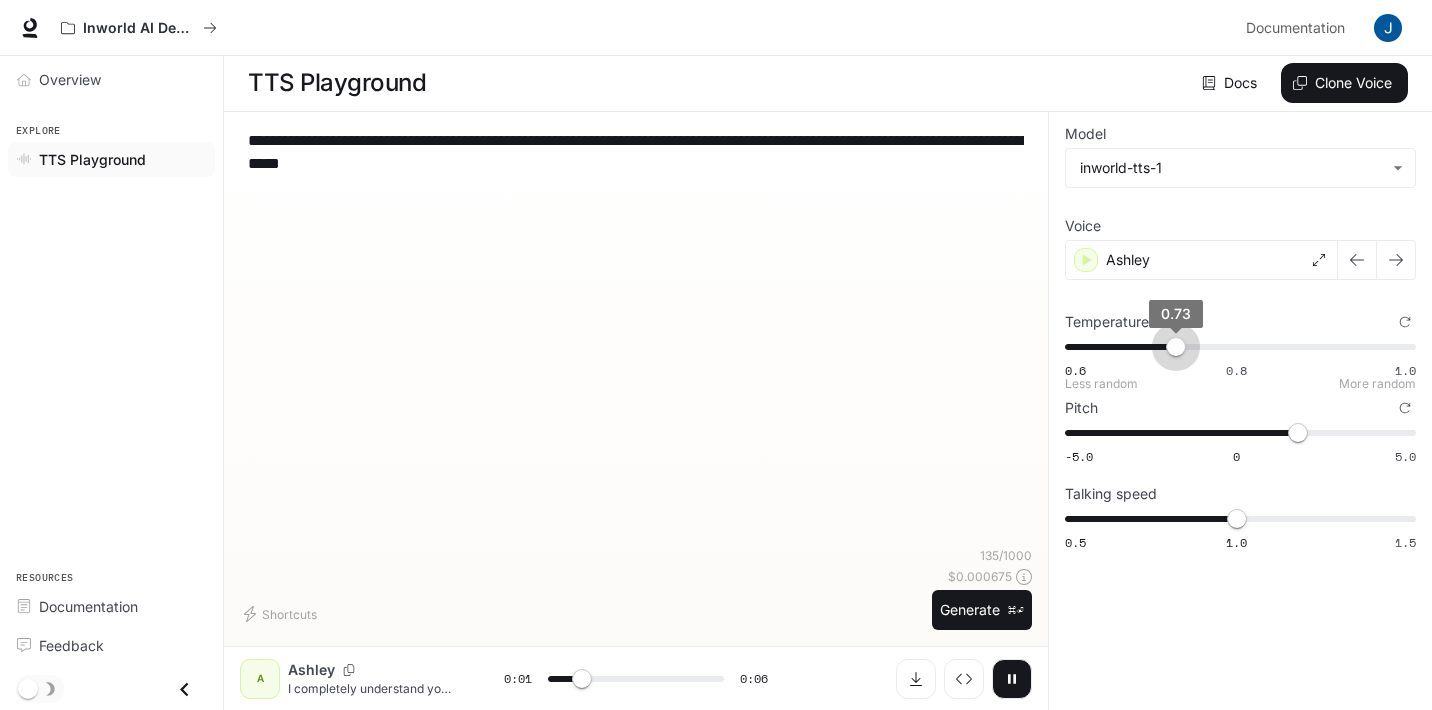 drag, startPoint x: 1226, startPoint y: 358, endPoint x: 1176, endPoint y: 359, distance: 50.01 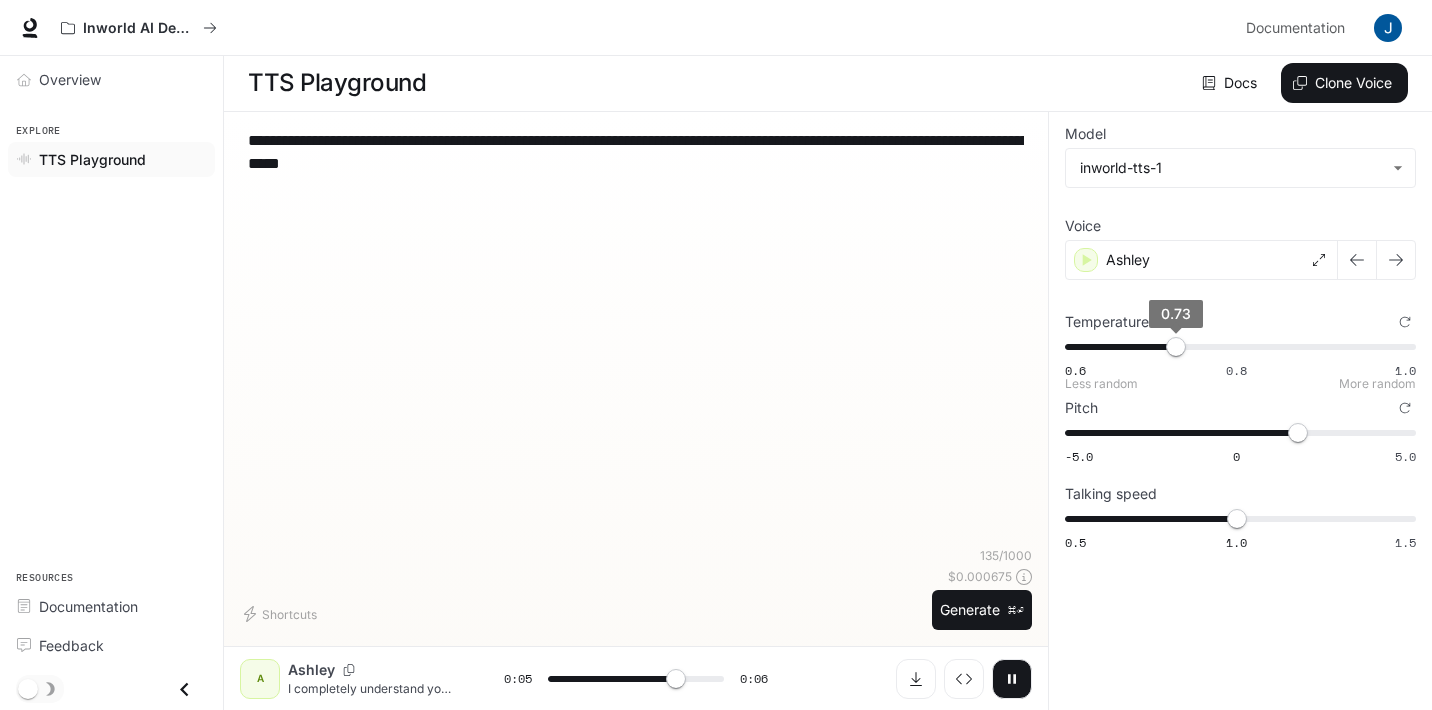 type on "*" 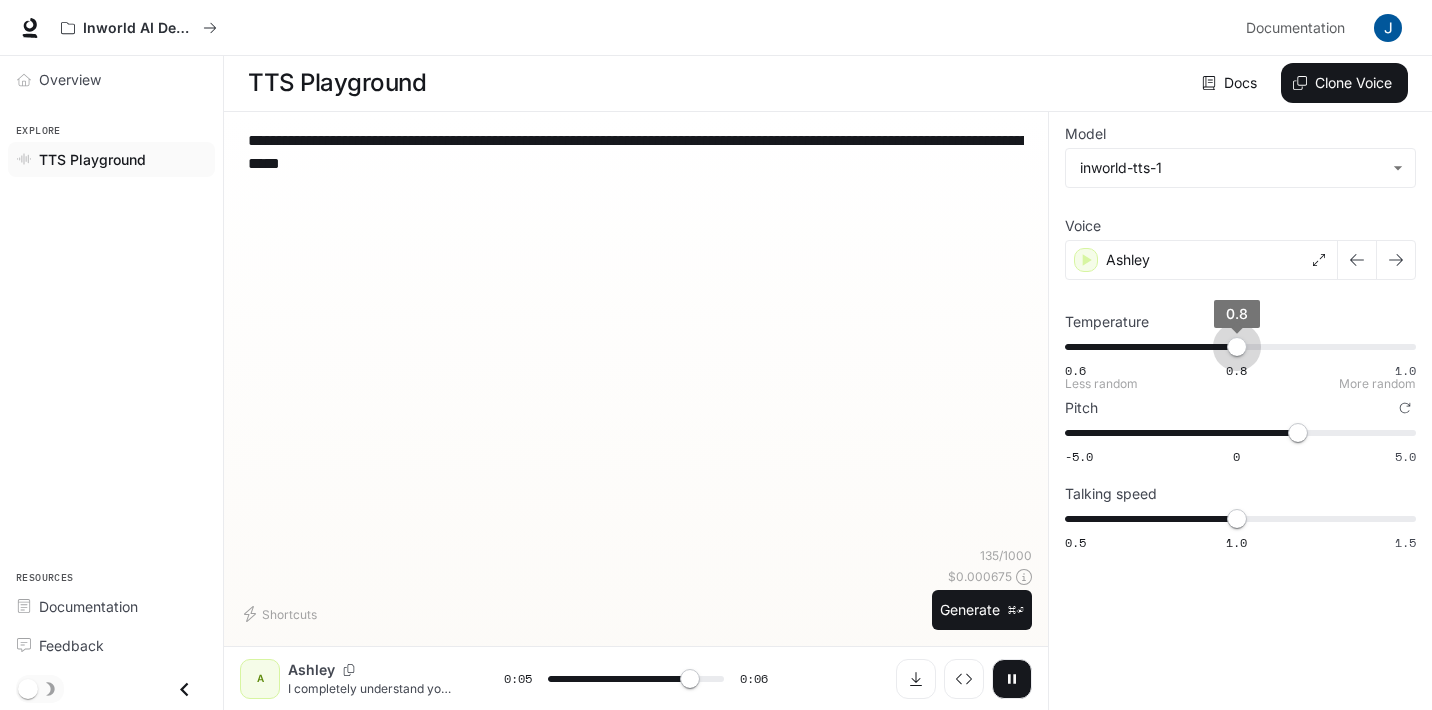 type on "***" 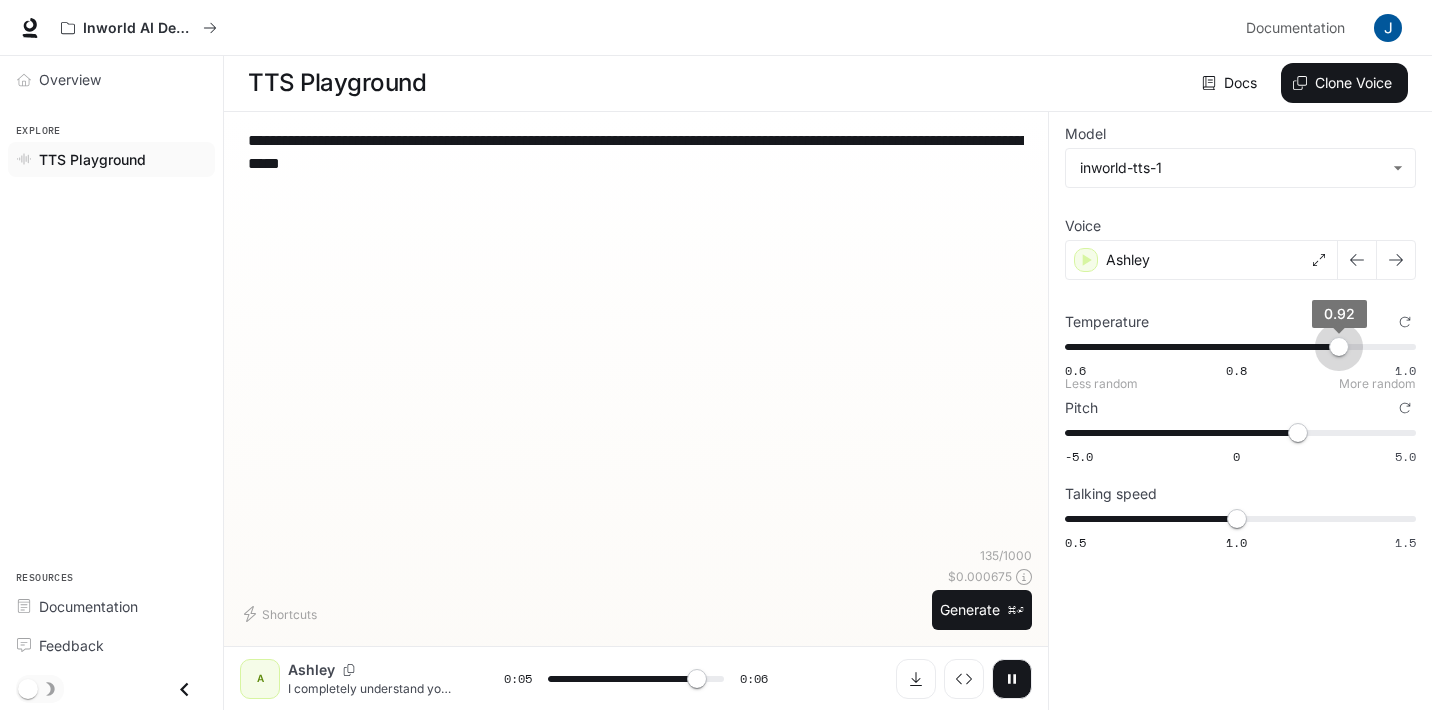 type on "***" 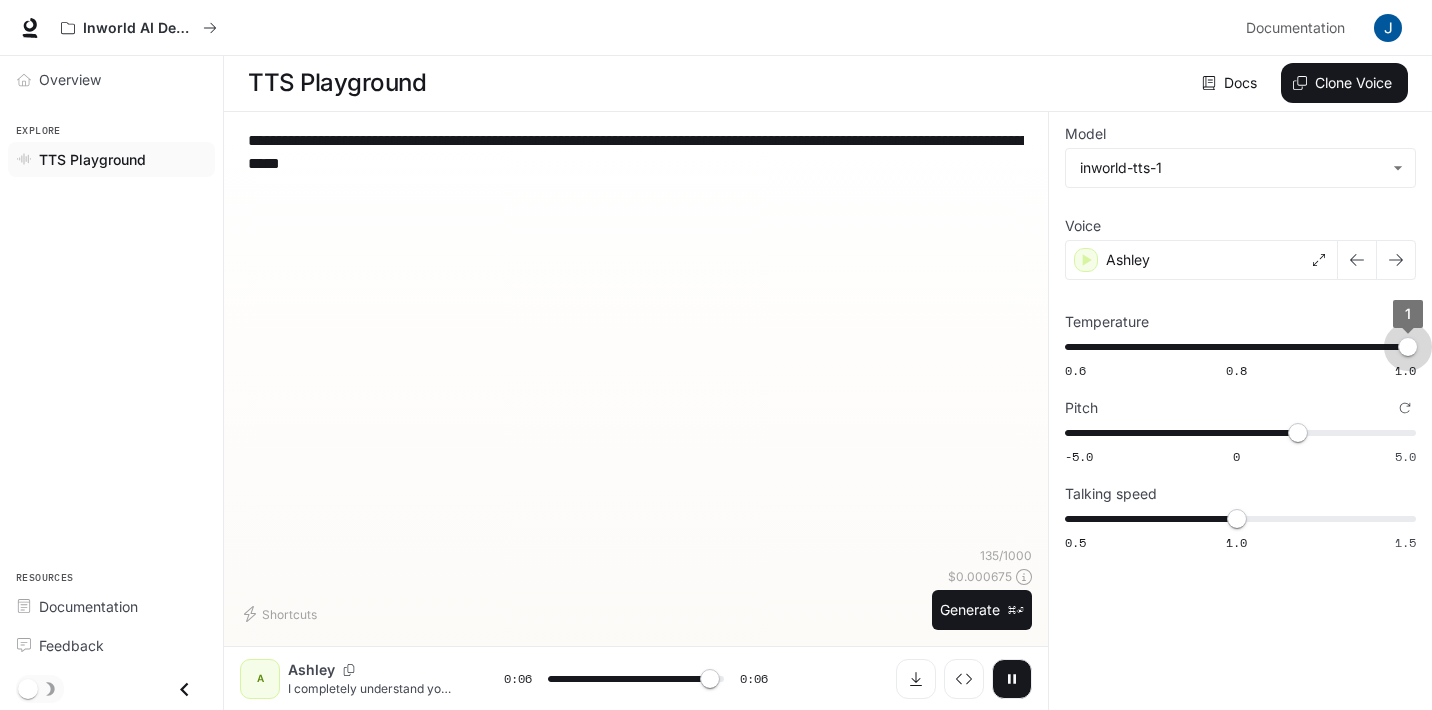 type on "***" 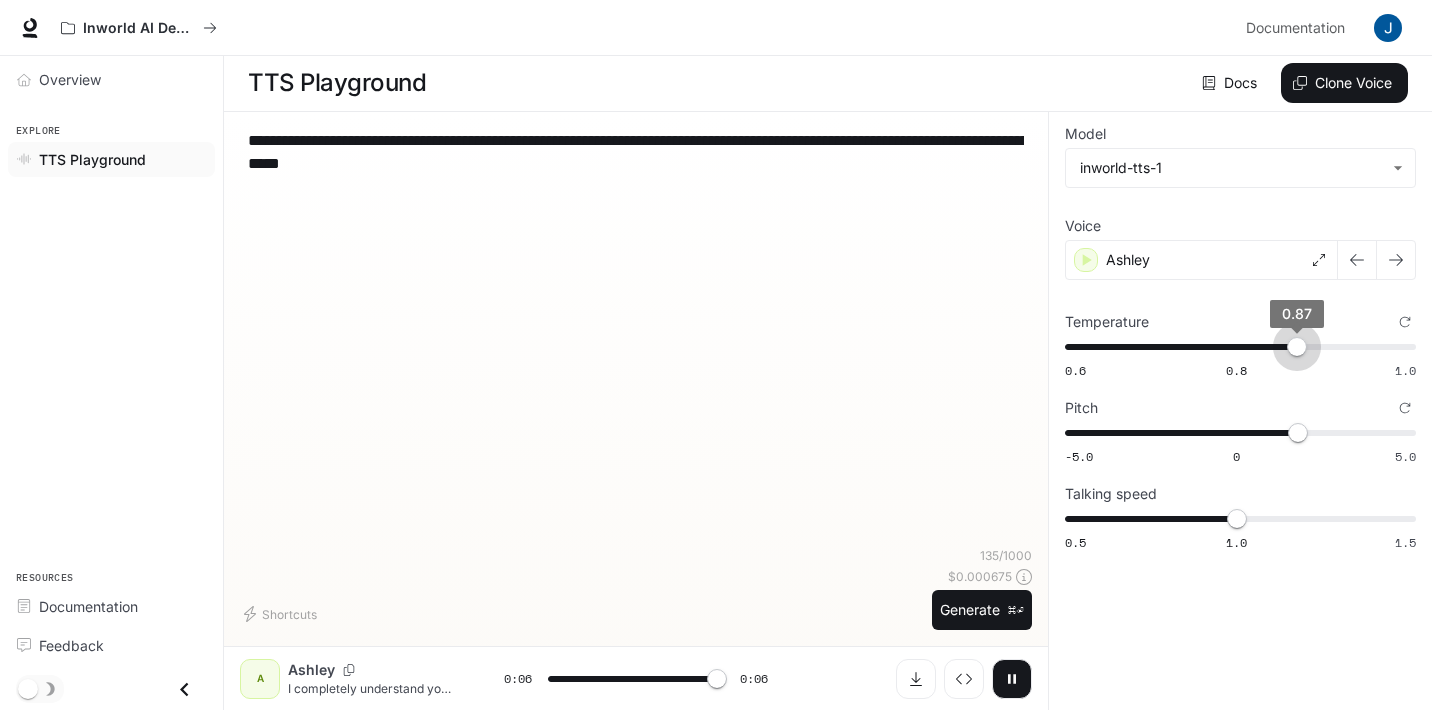 type on "***" 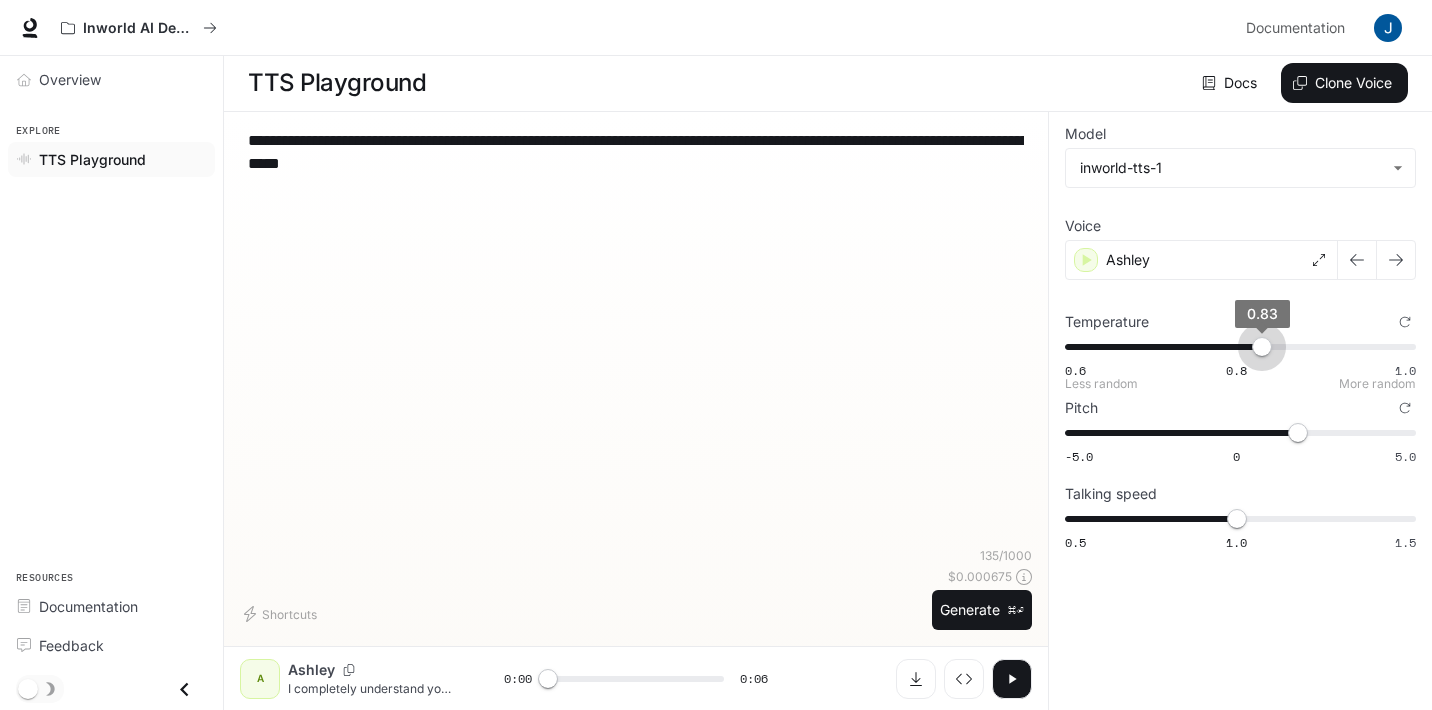 type on "***" 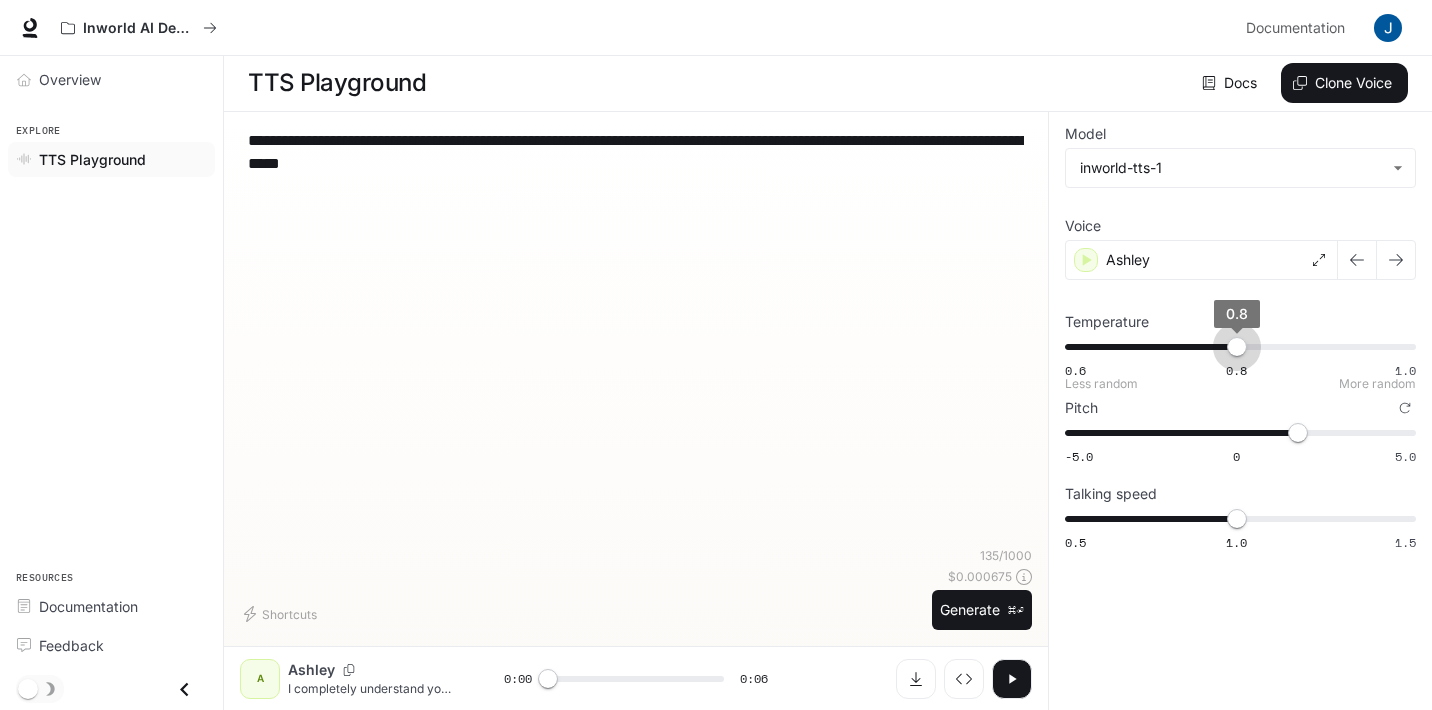 drag, startPoint x: 1181, startPoint y: 344, endPoint x: 1239, endPoint y: 351, distance: 58.420887 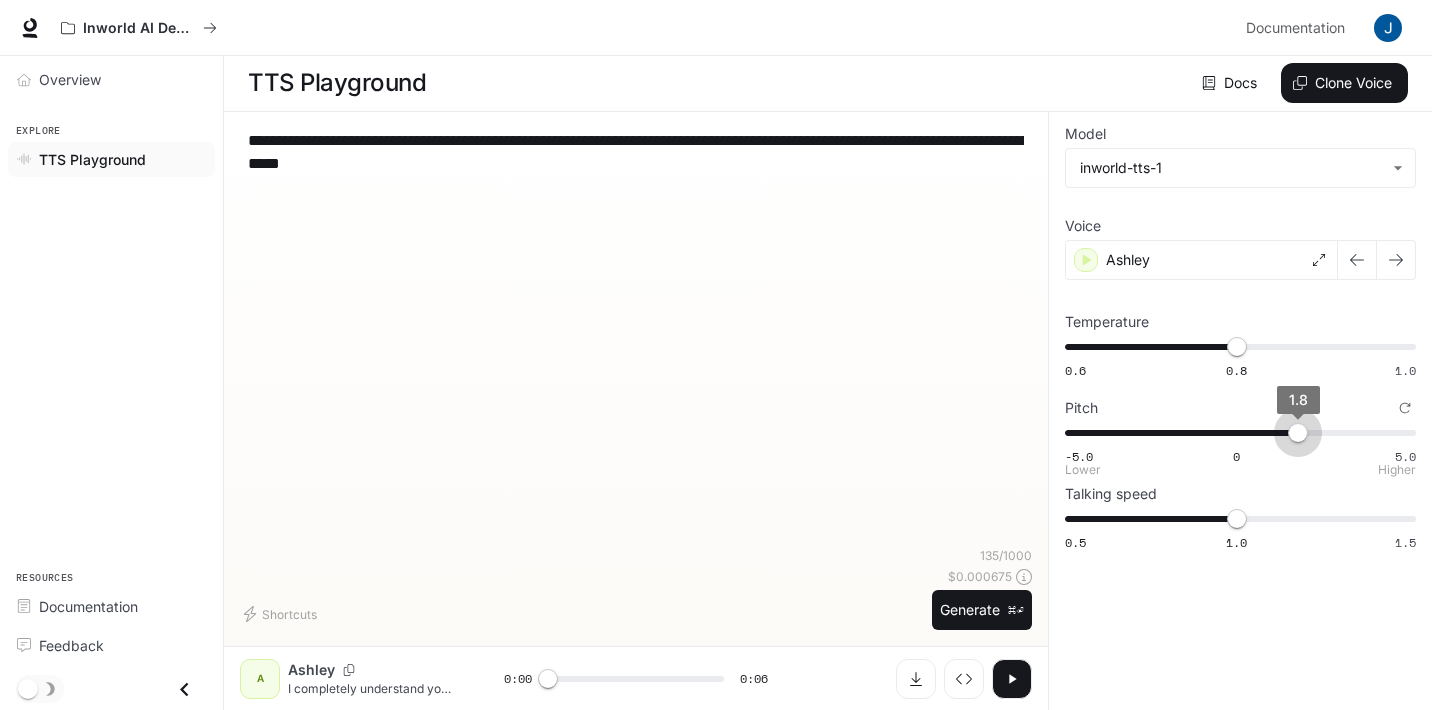 type on "*" 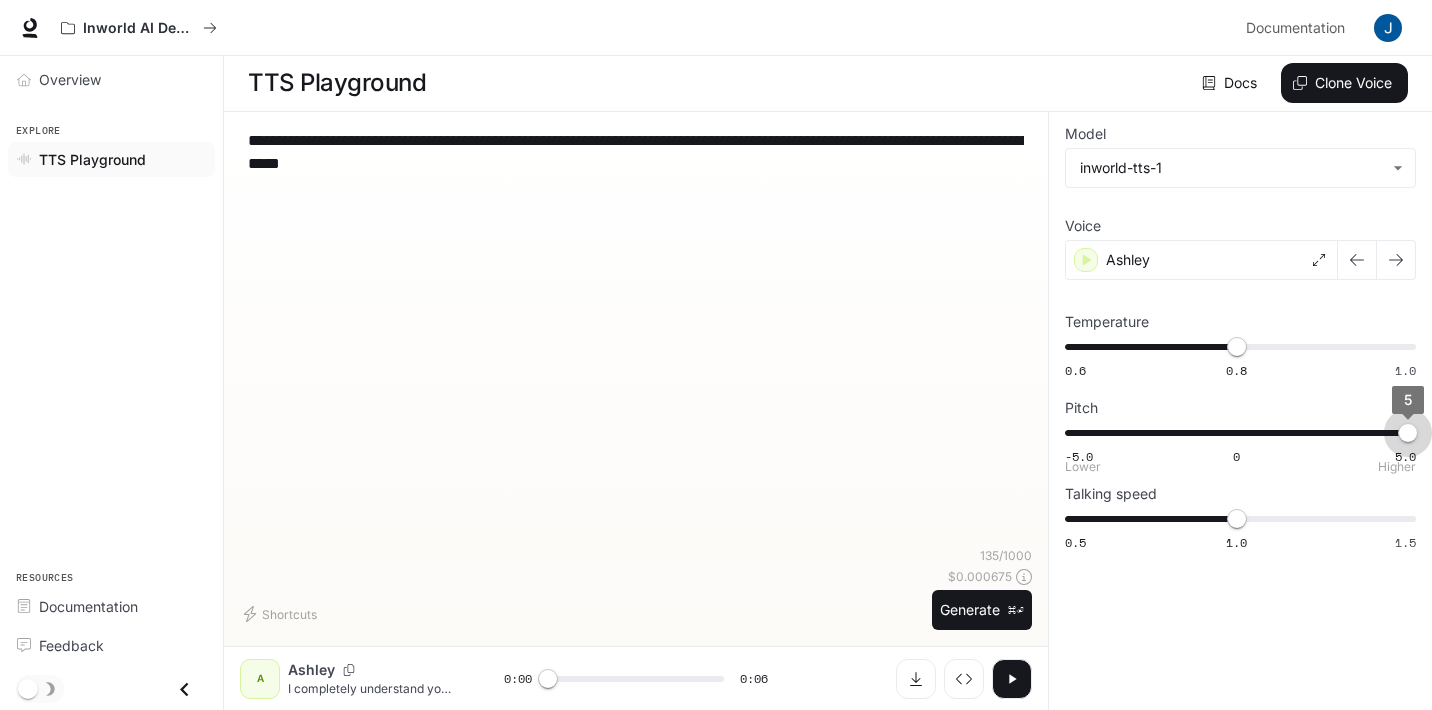 drag, startPoint x: 1297, startPoint y: 432, endPoint x: 1447, endPoint y: 433, distance: 150.00333 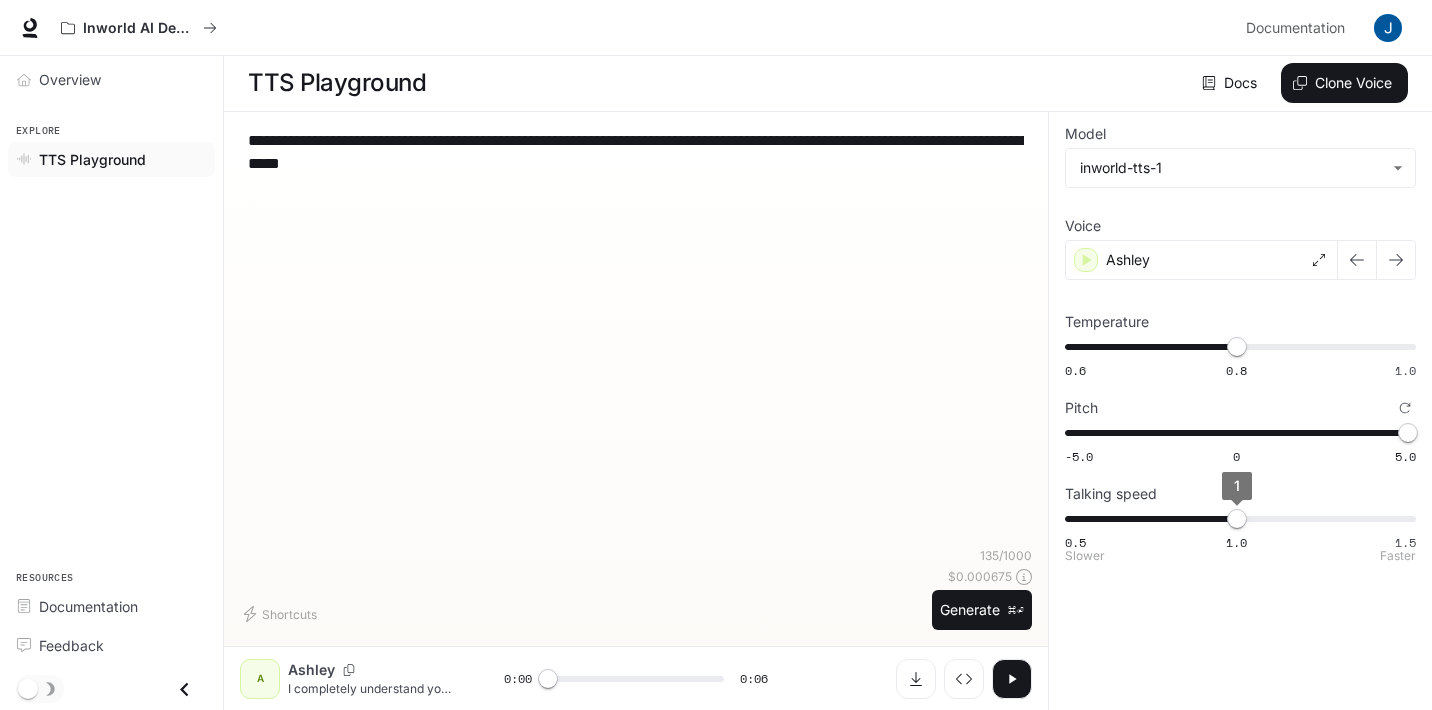 type on "***" 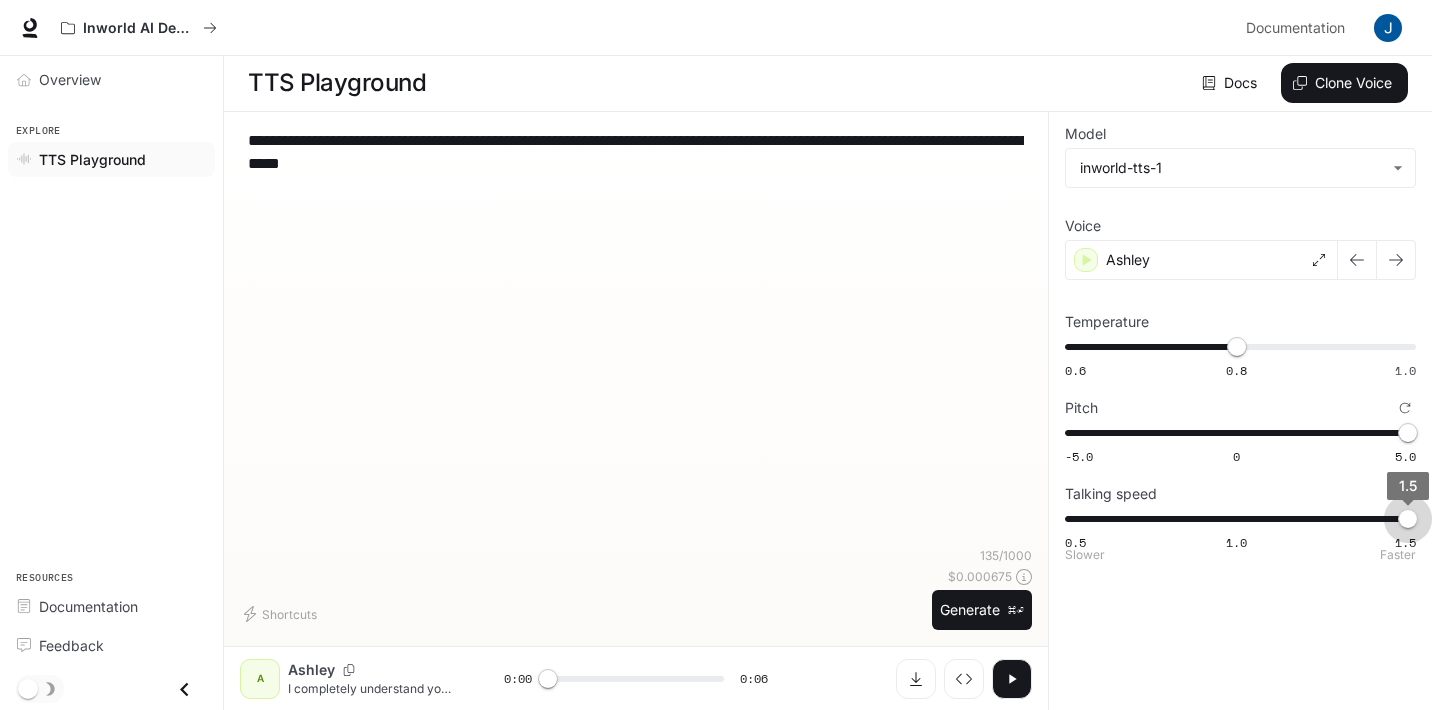 drag, startPoint x: 1242, startPoint y: 521, endPoint x: 1469, endPoint y: 510, distance: 227.26636 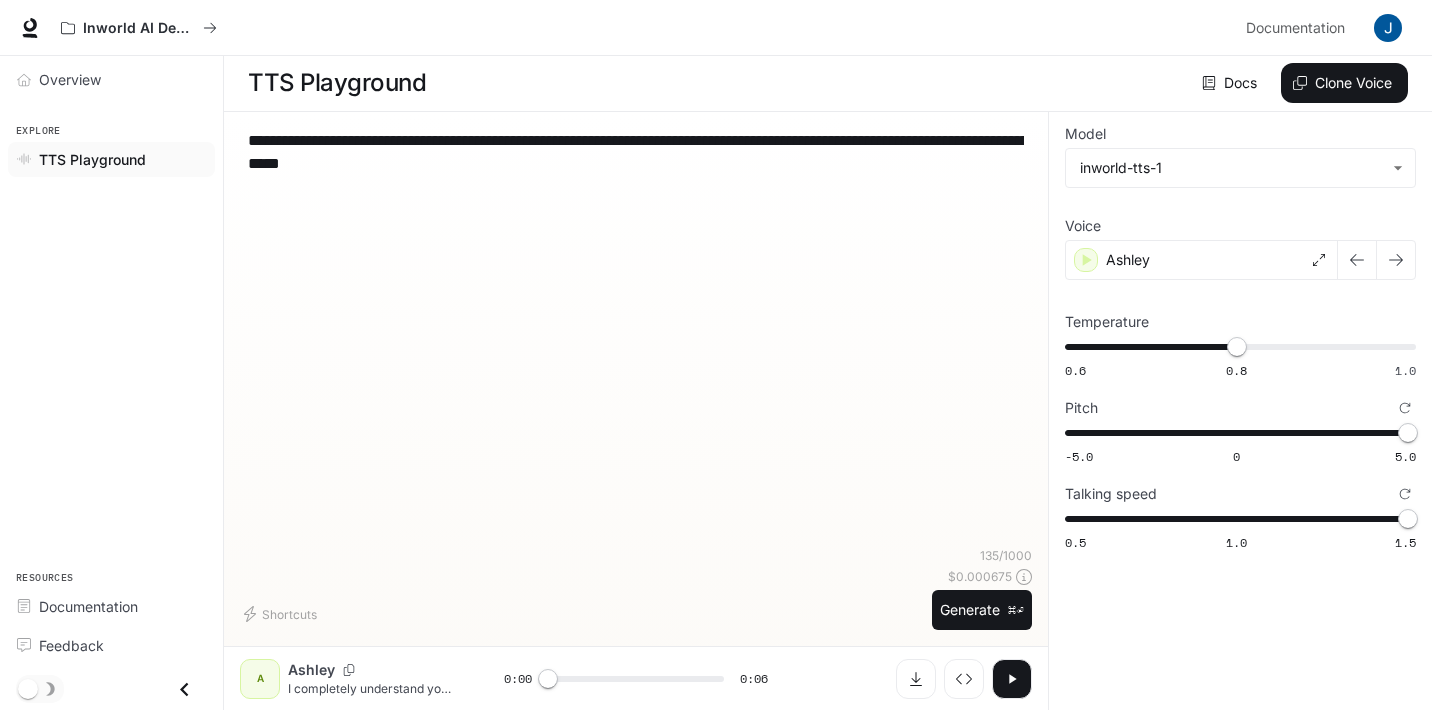 click 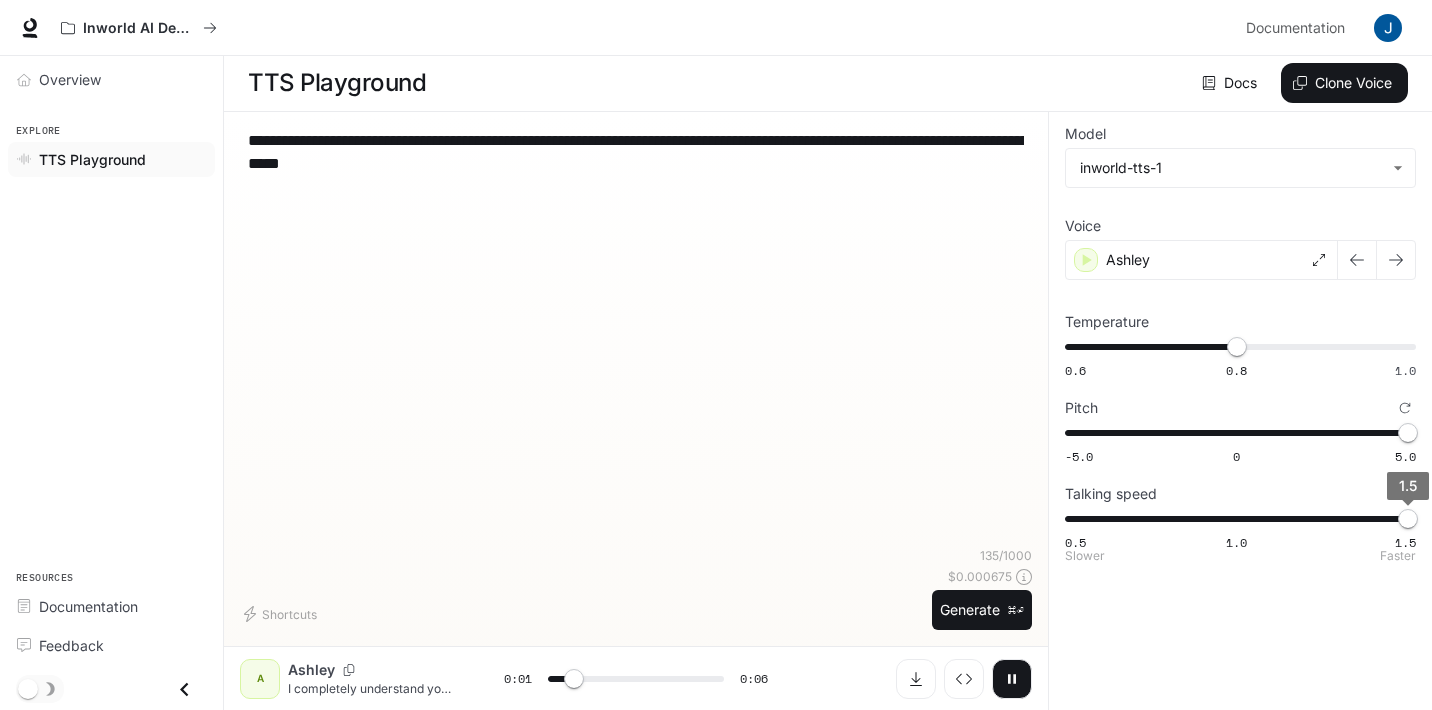 type on "*" 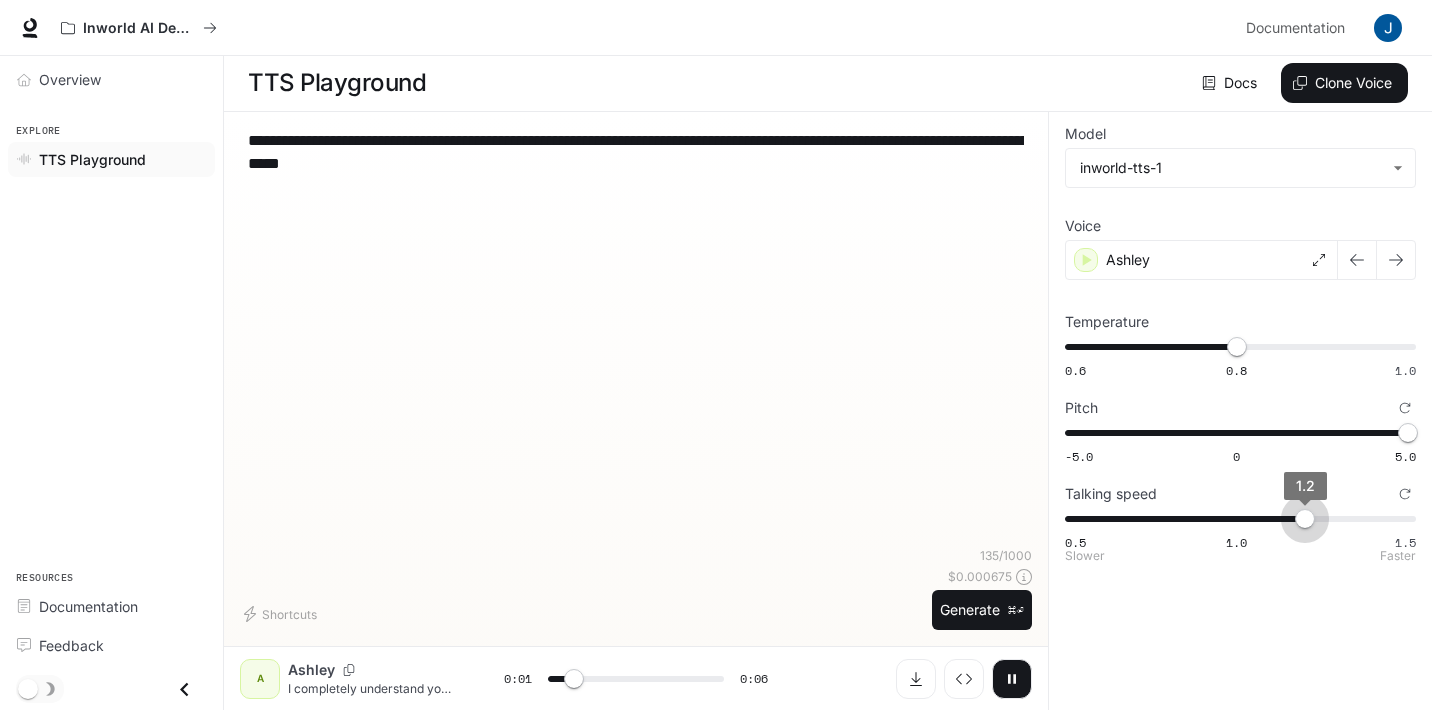 type on "*" 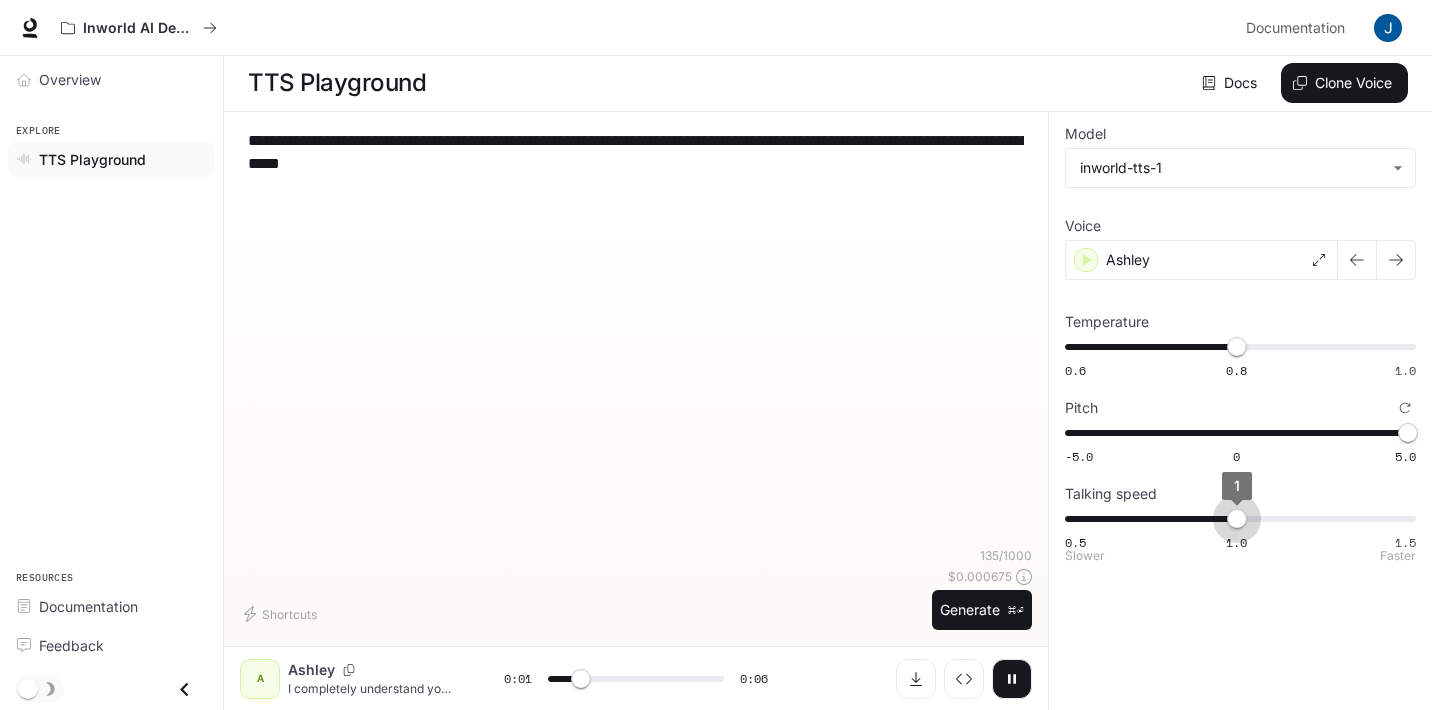 type on "***" 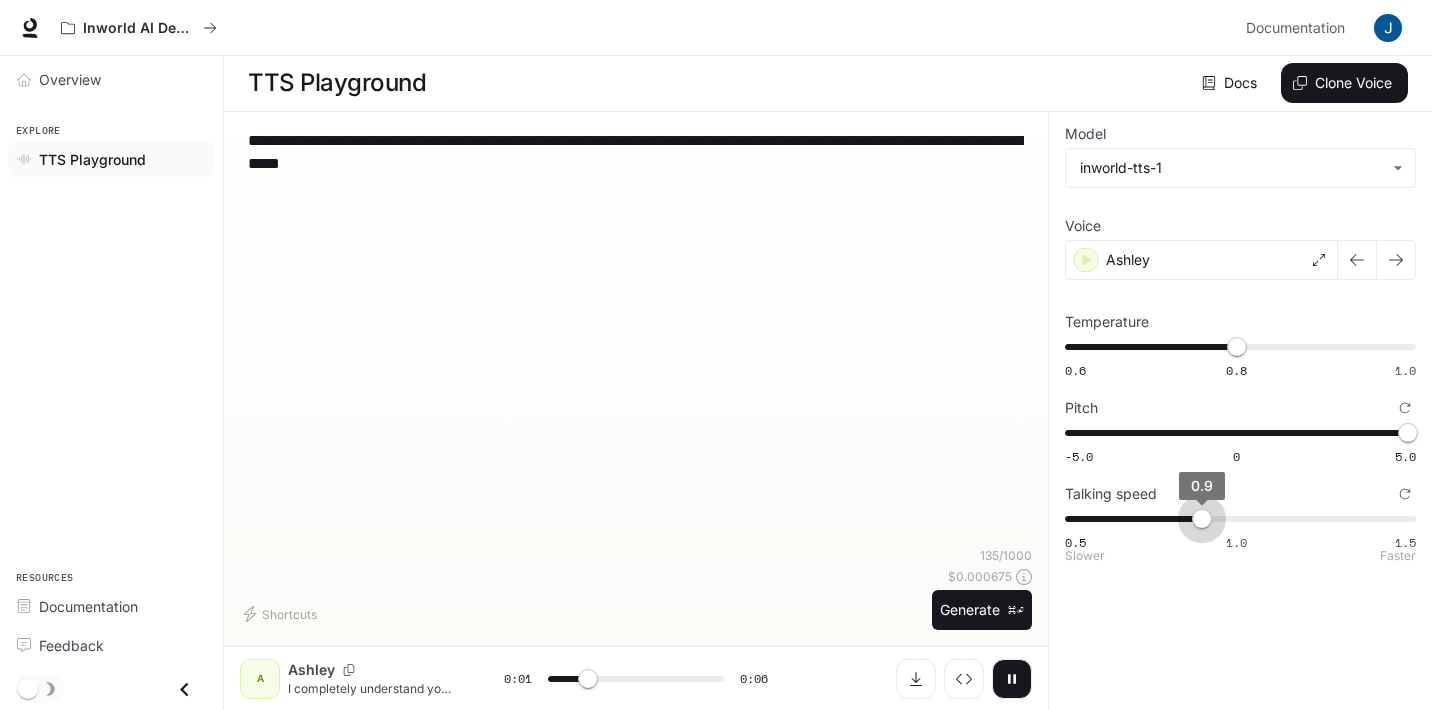 type on "***" 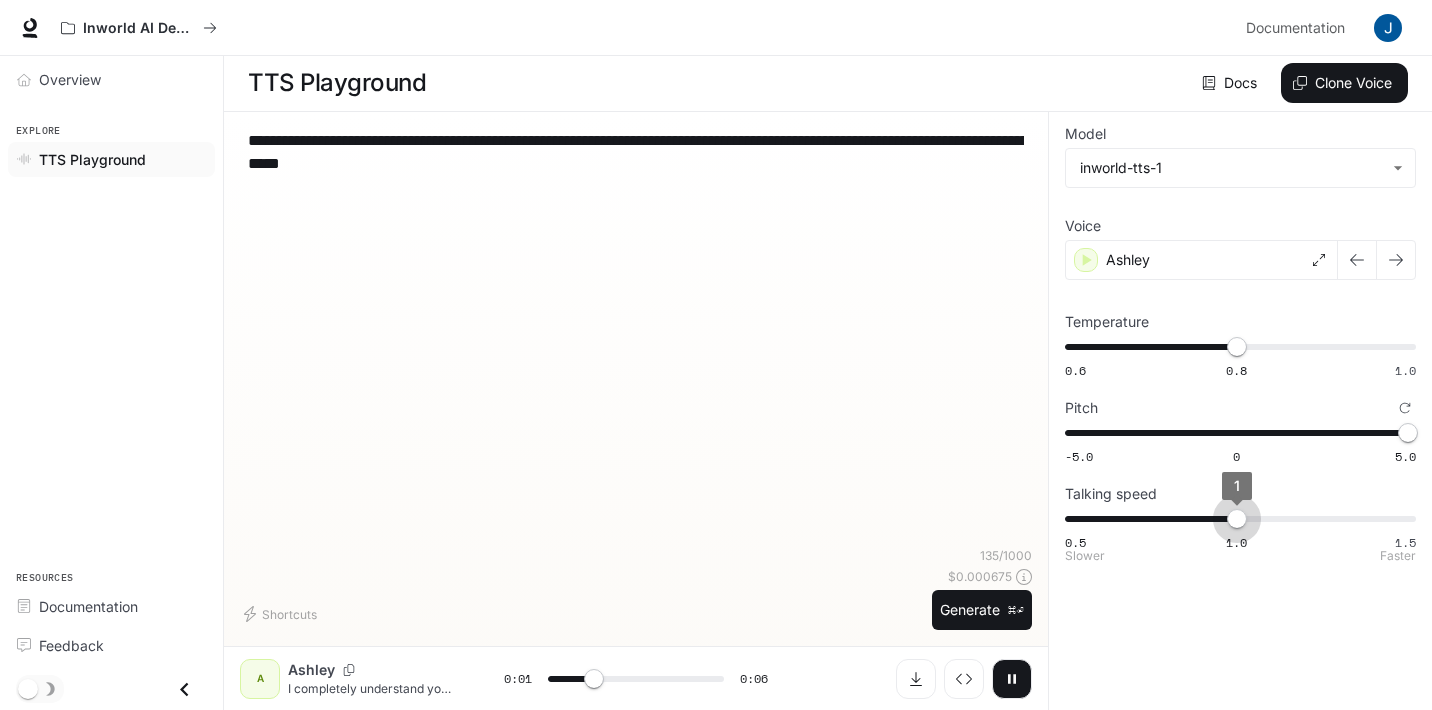 drag, startPoint x: 1348, startPoint y: 524, endPoint x: 1226, endPoint y: 530, distance: 122.14745 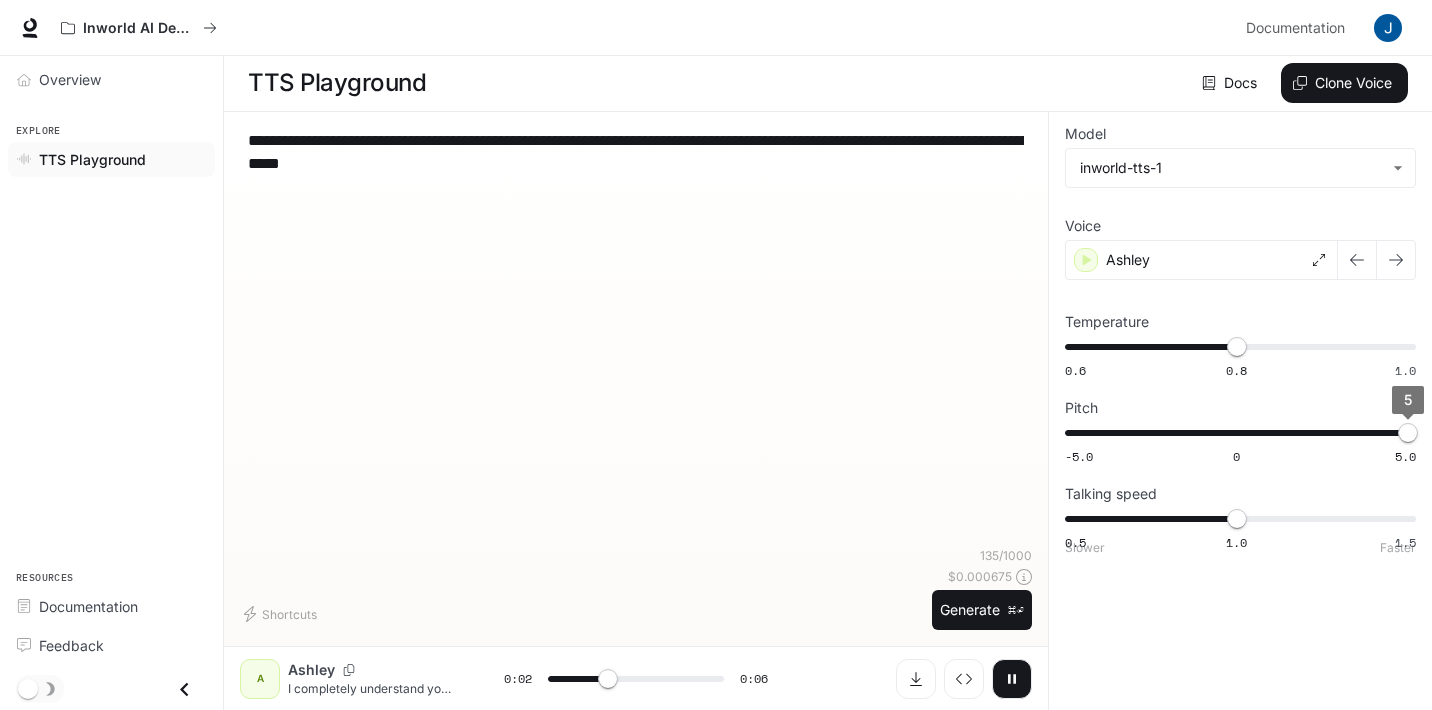 type on "***" 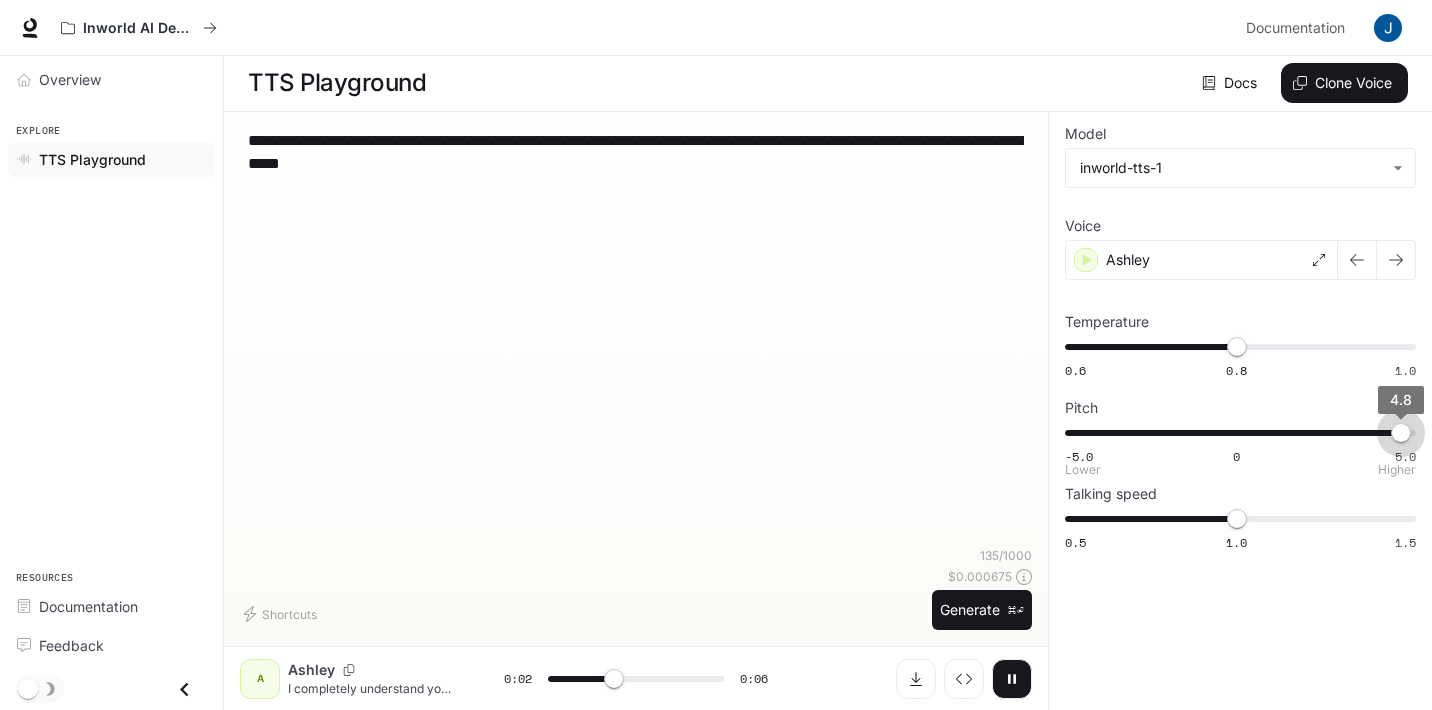 type on "***" 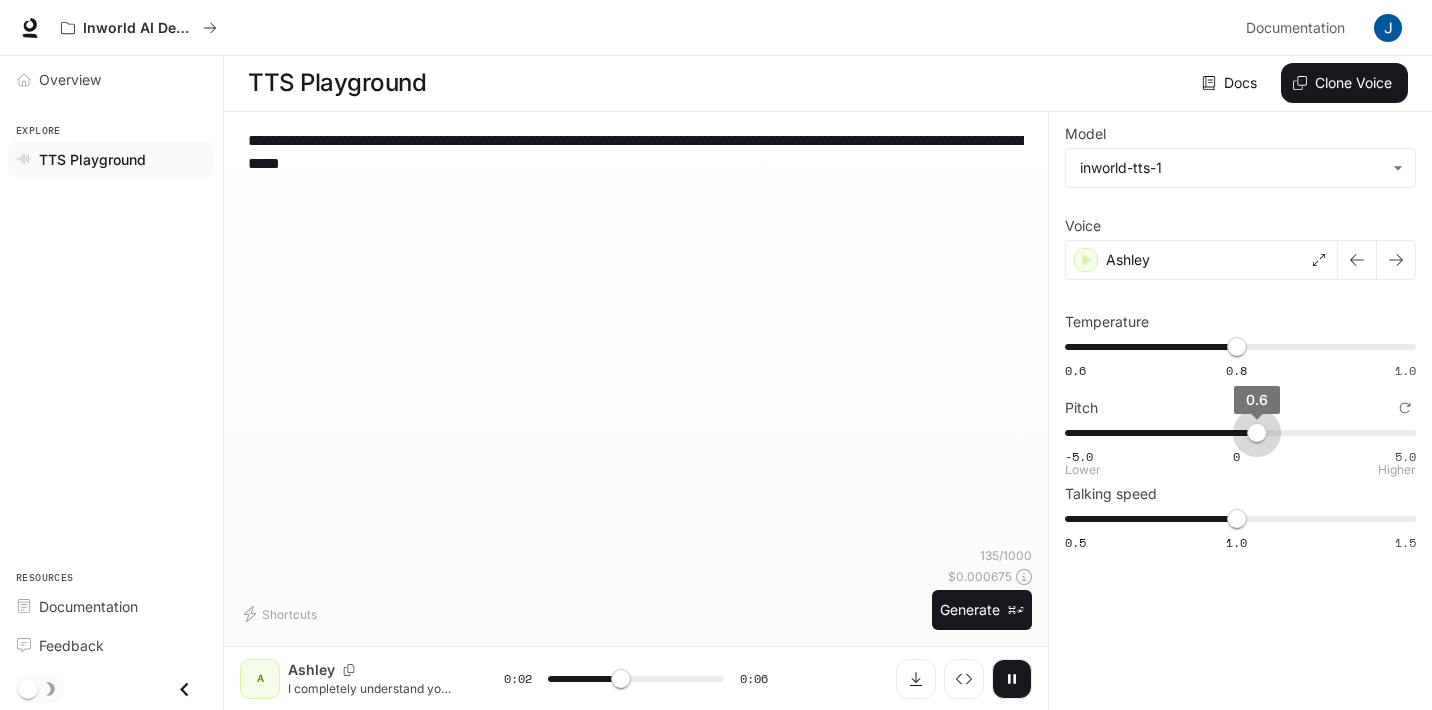type on "***" 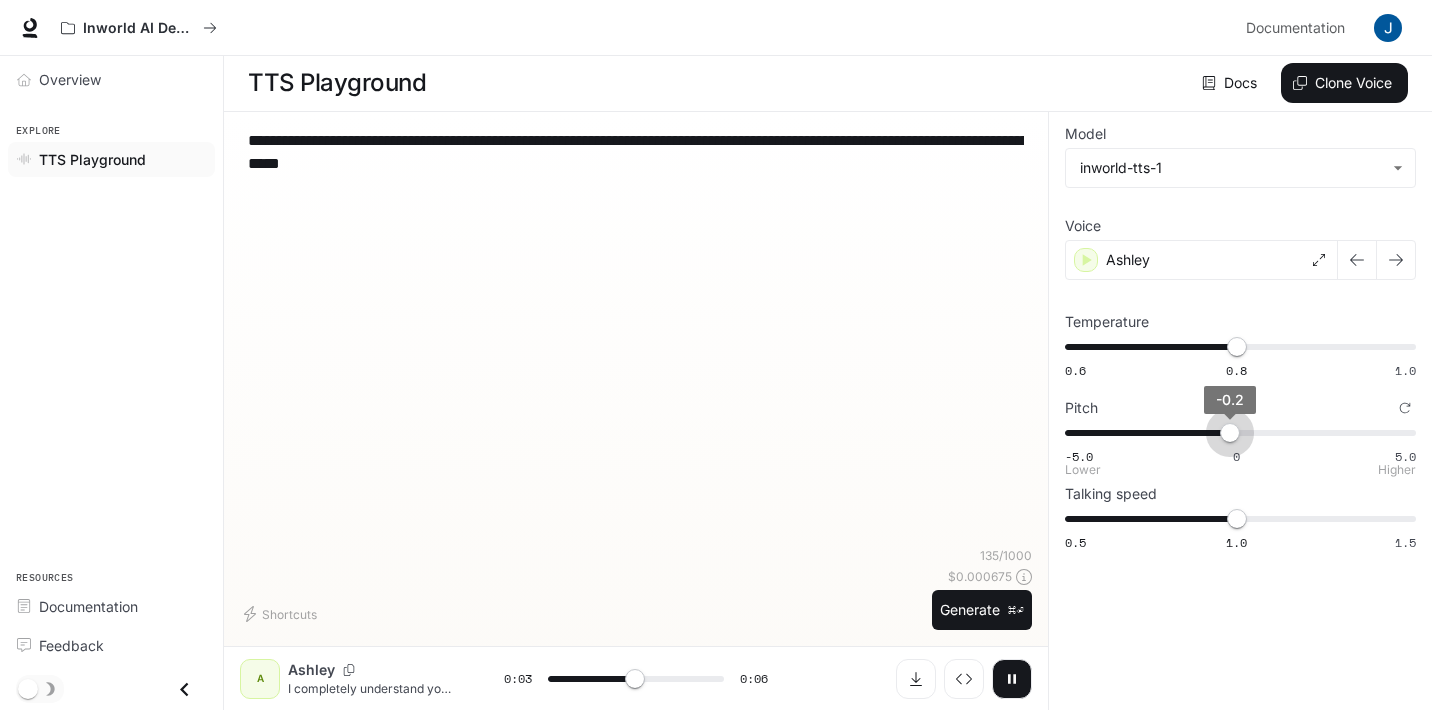 type on "***" 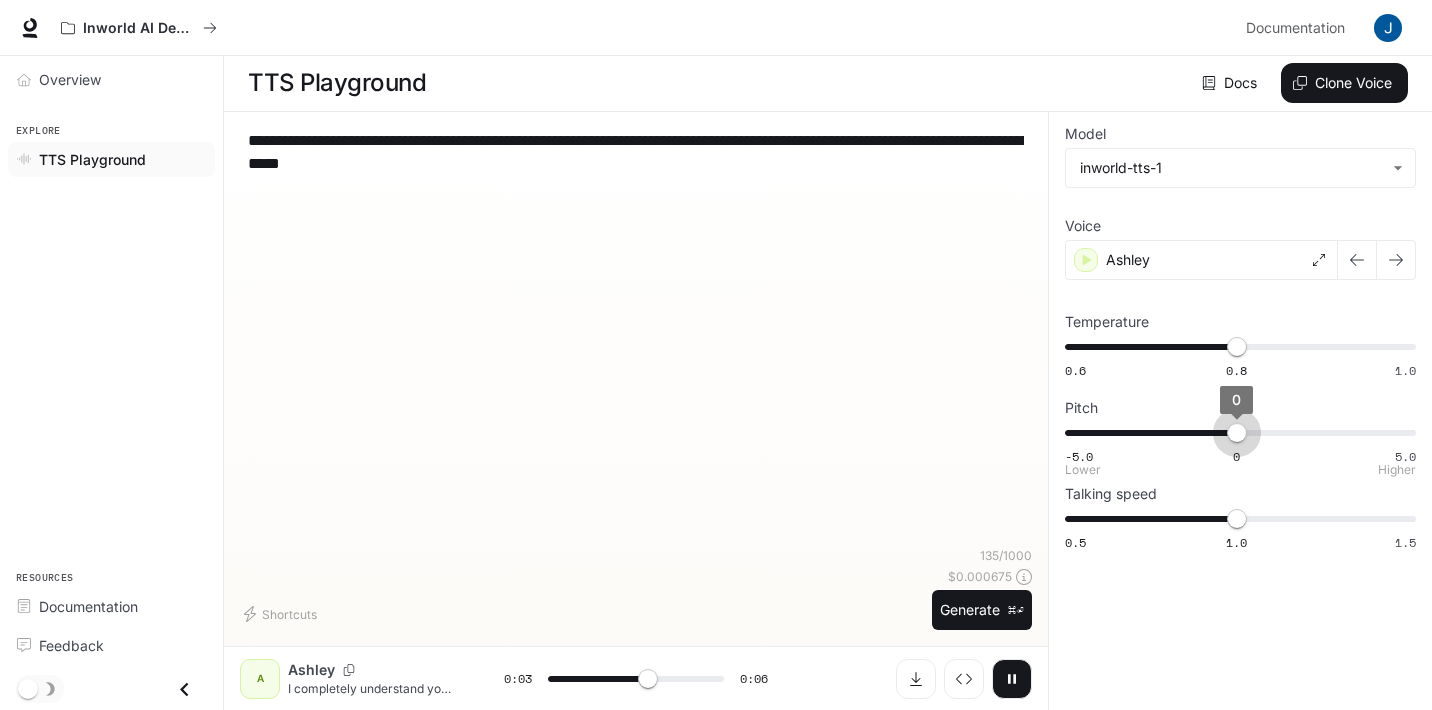 drag, startPoint x: 1402, startPoint y: 441, endPoint x: 1235, endPoint y: 444, distance: 167.02695 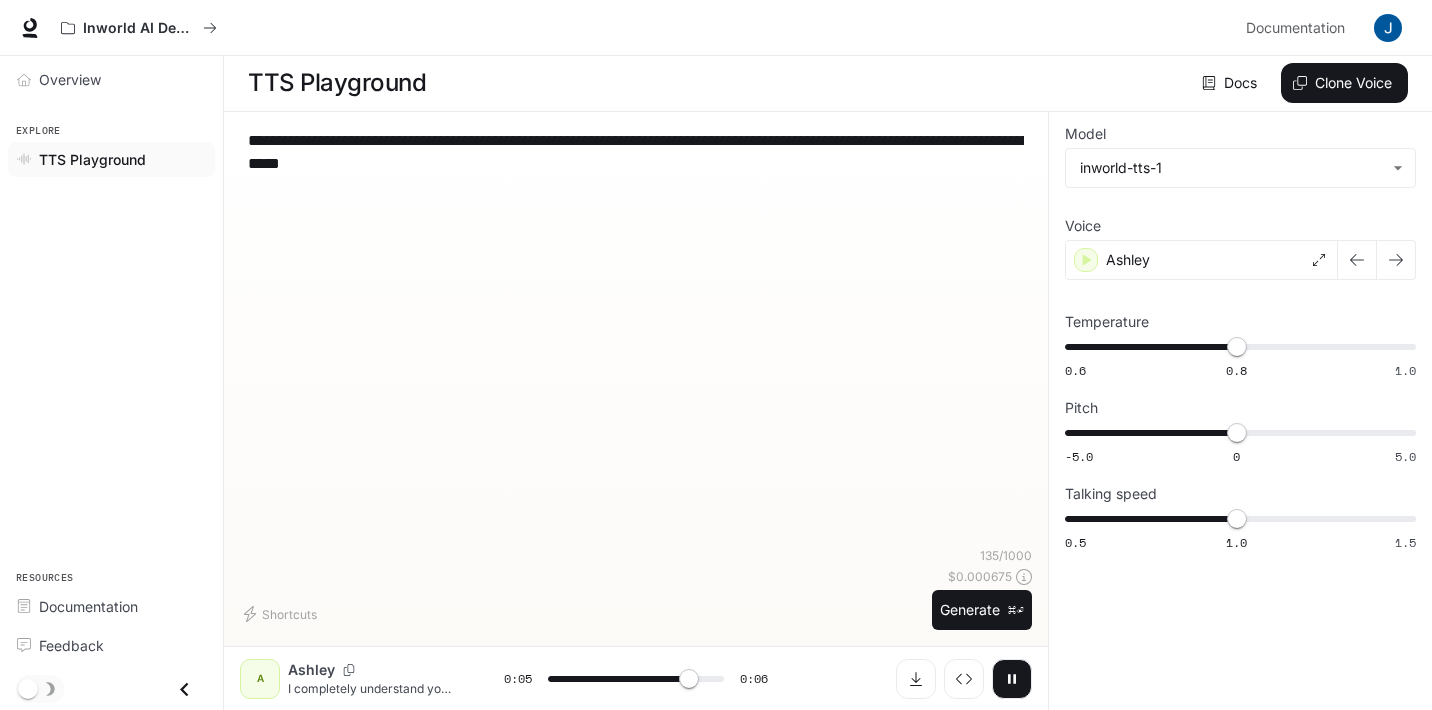 click on "**********" at bounding box center [636, 337] 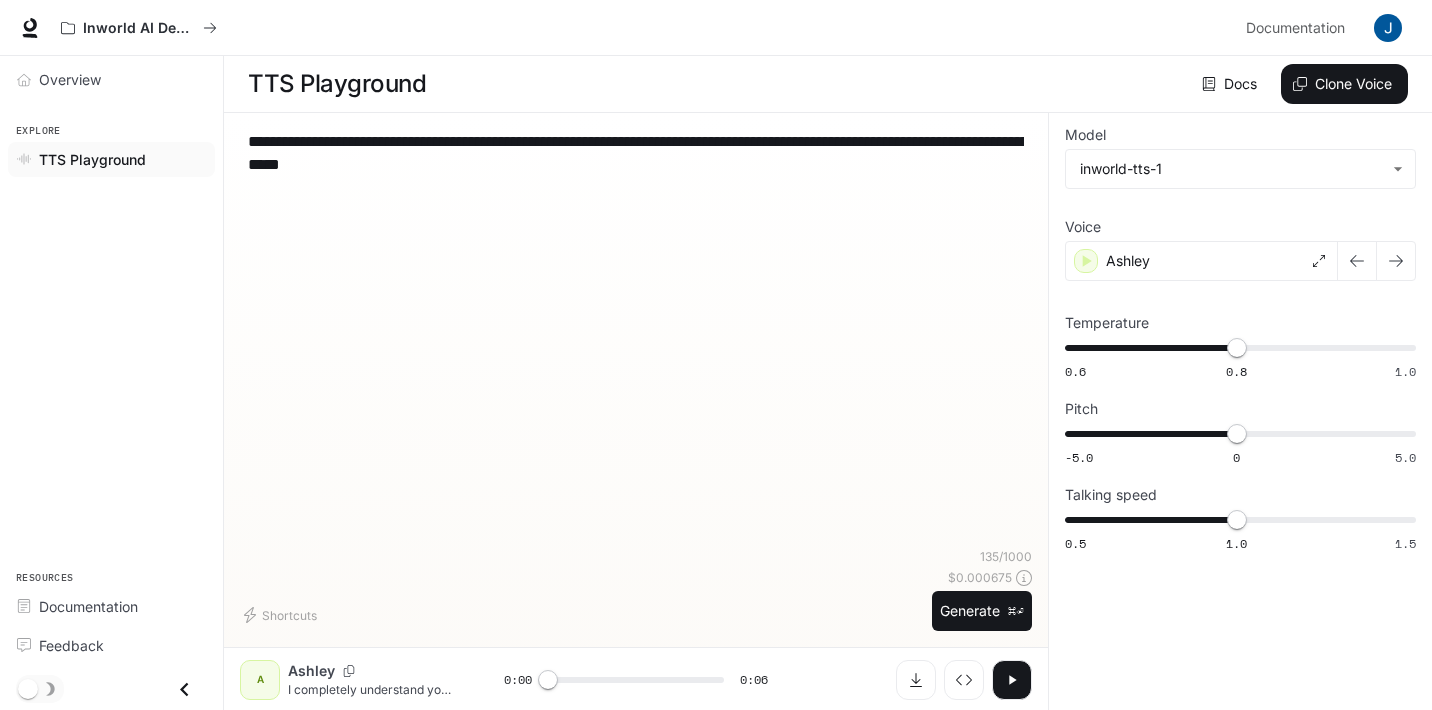 scroll, scrollTop: 1, scrollLeft: 0, axis: vertical 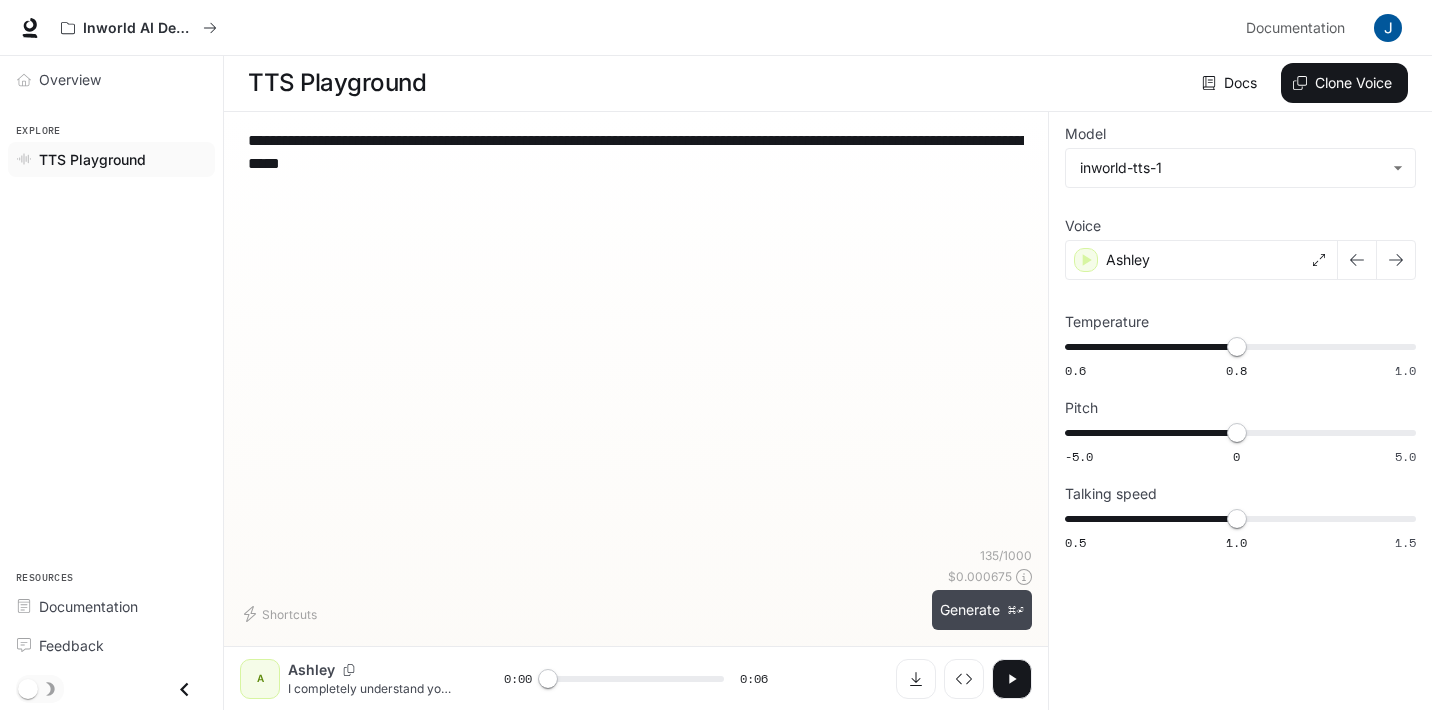 click on "Generate ⌘⏎" at bounding box center [982, 610] 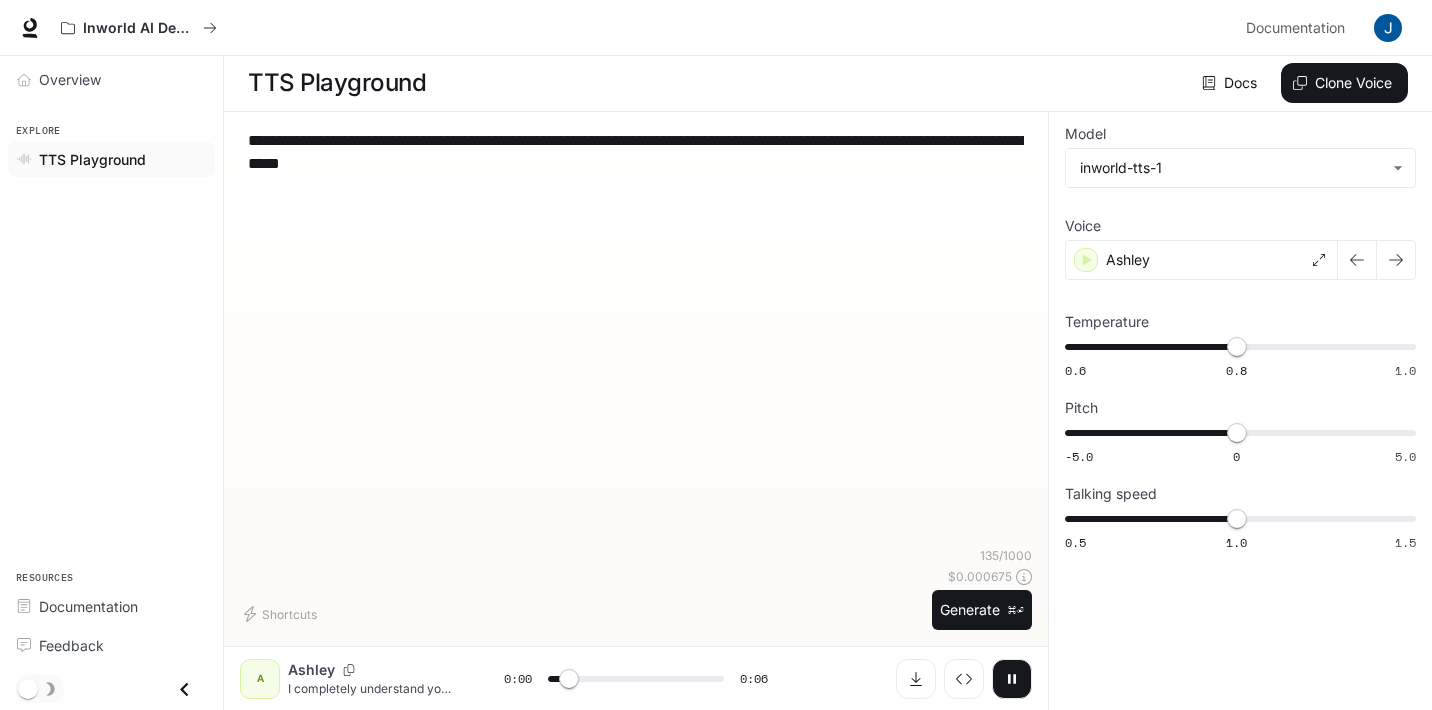 click on "**********" at bounding box center (636, 337) 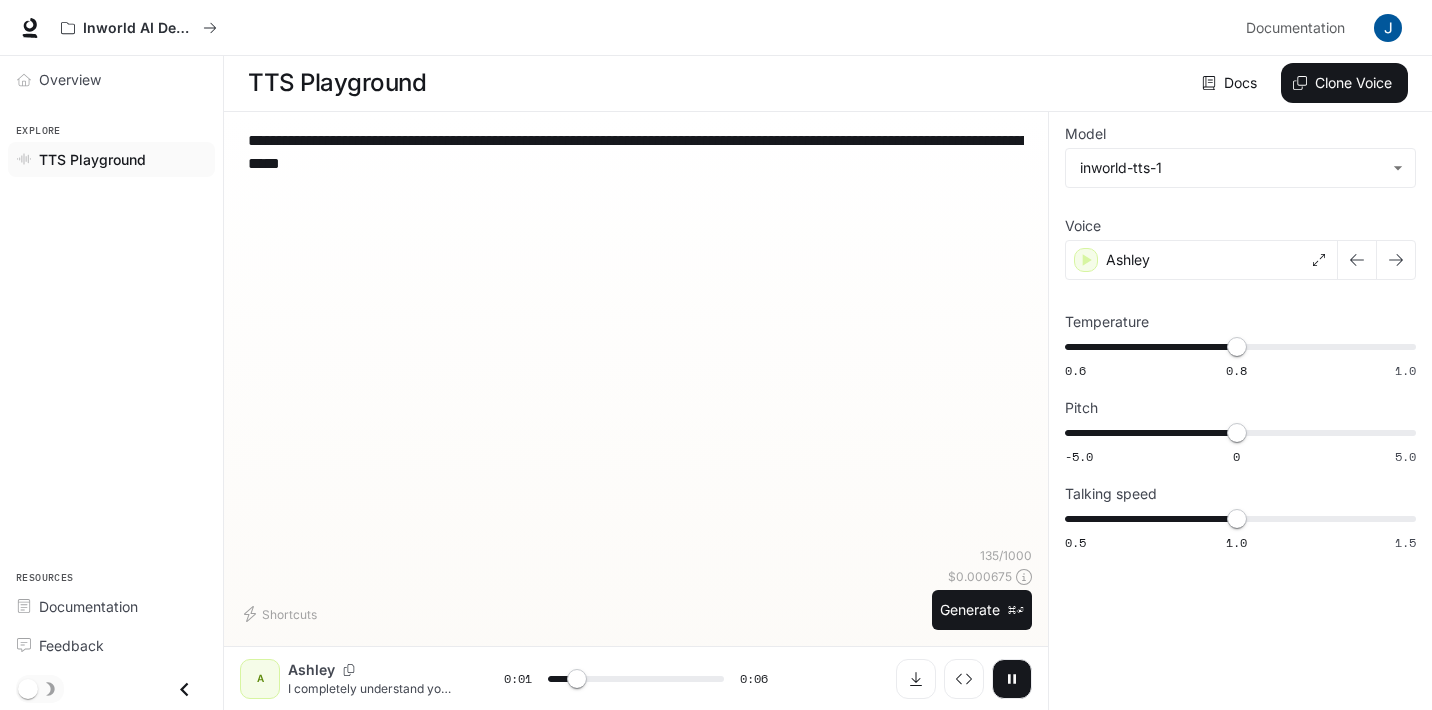 click on "**********" at bounding box center [636, 152] 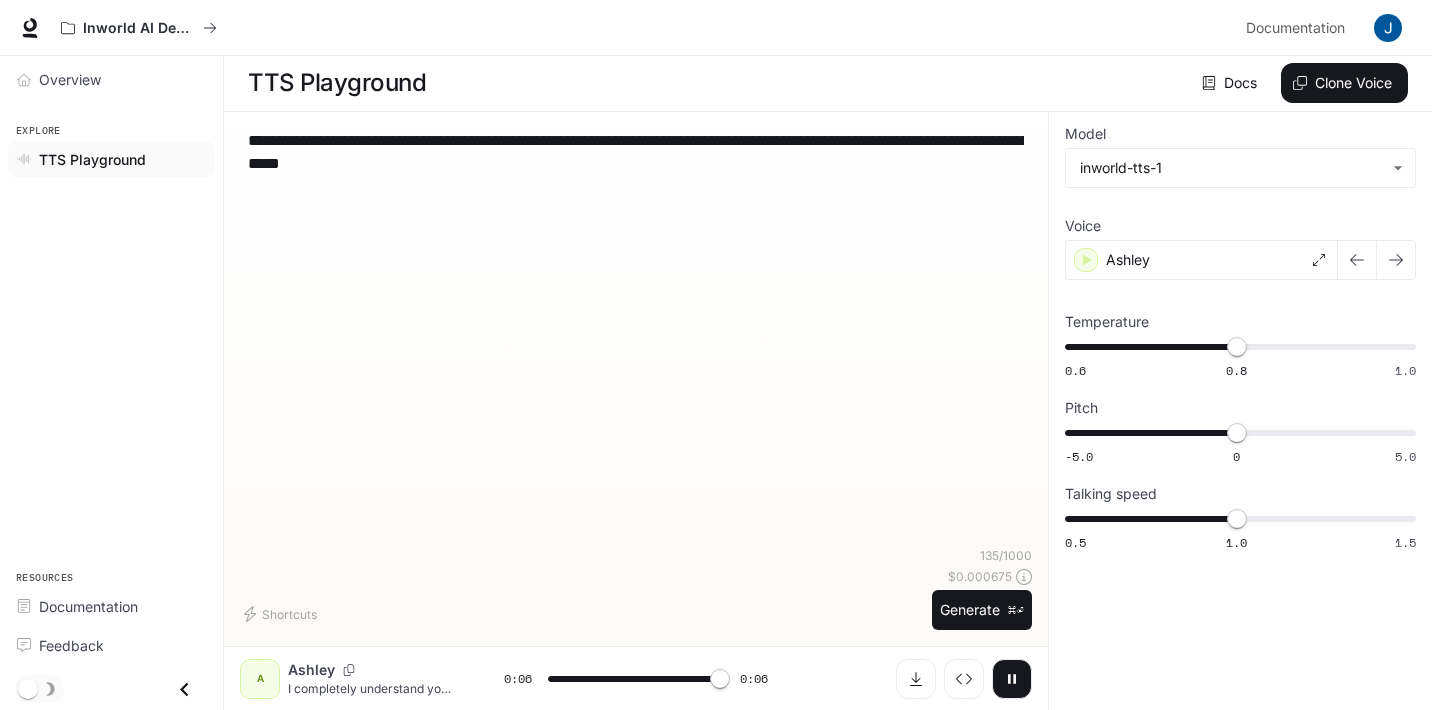type on "*" 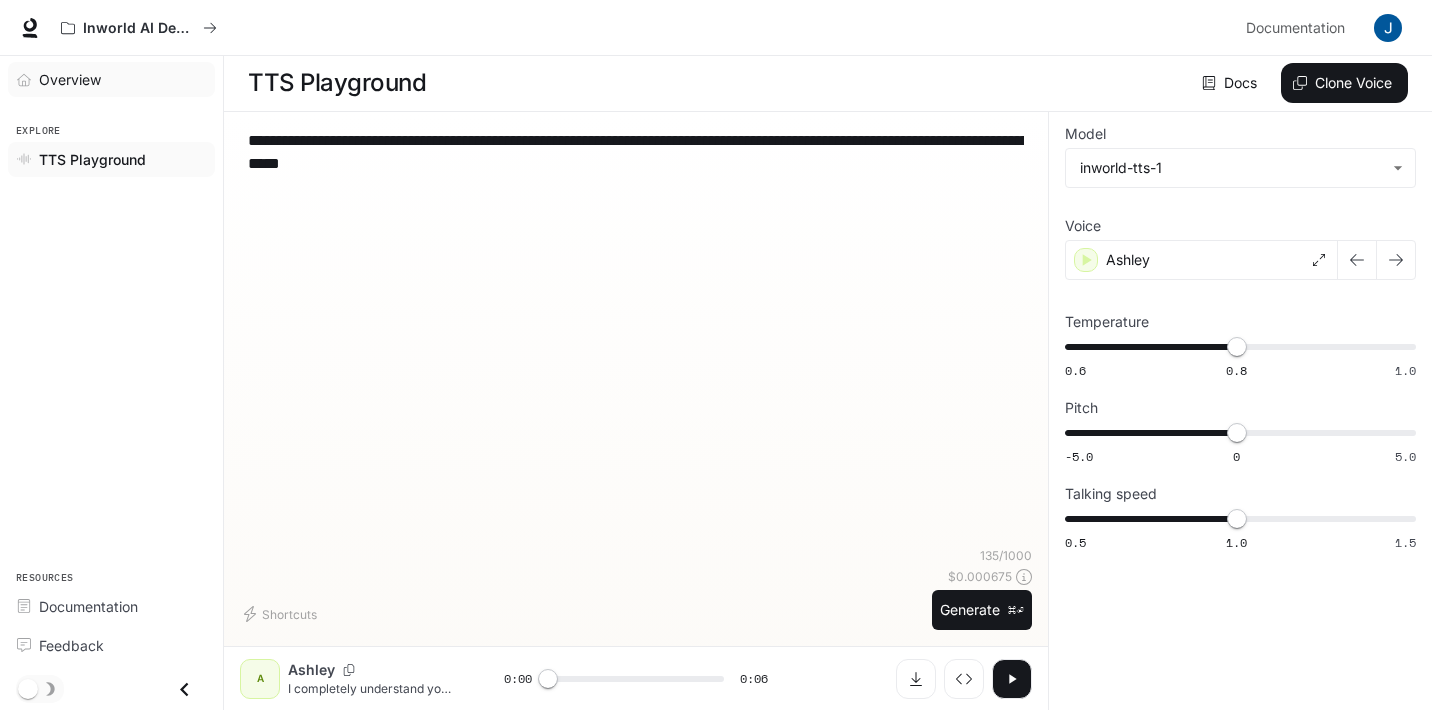 click on "Overview" at bounding box center (70, 79) 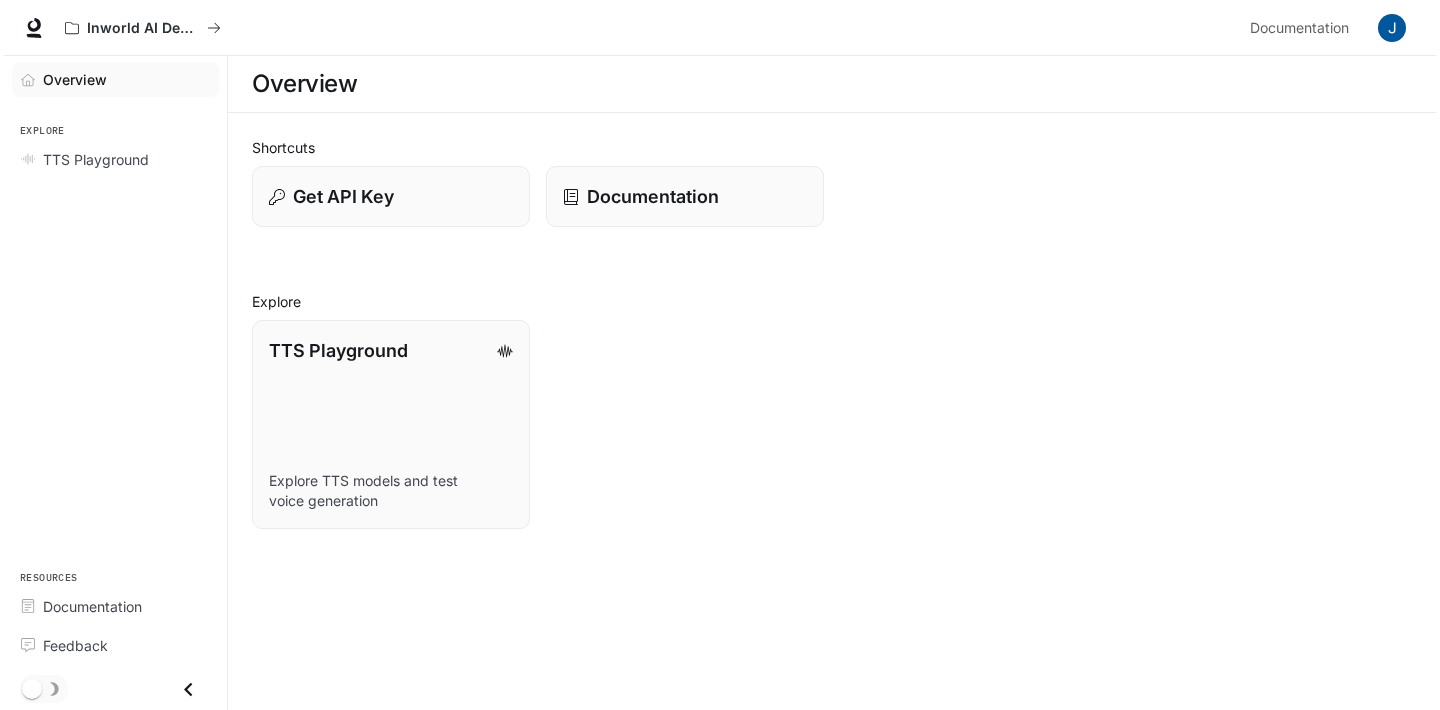 scroll, scrollTop: 0, scrollLeft: 0, axis: both 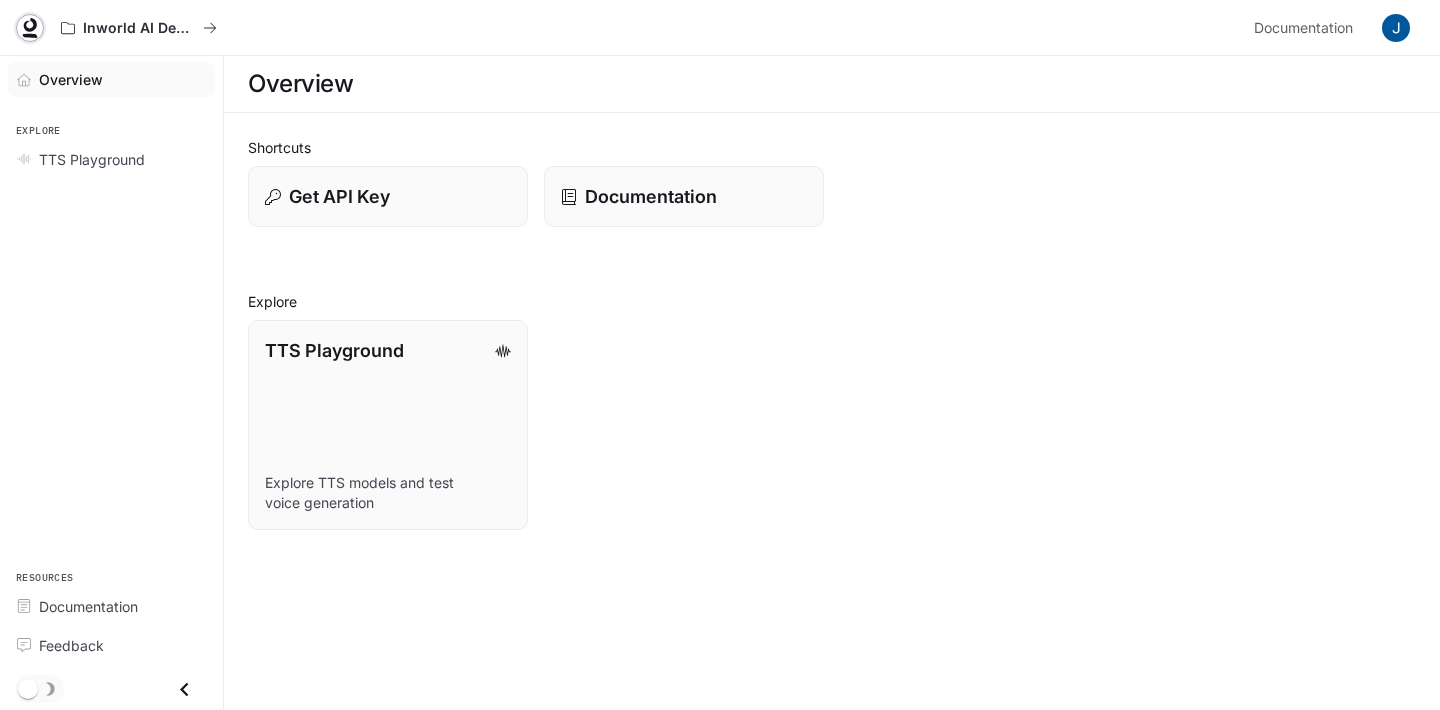 click 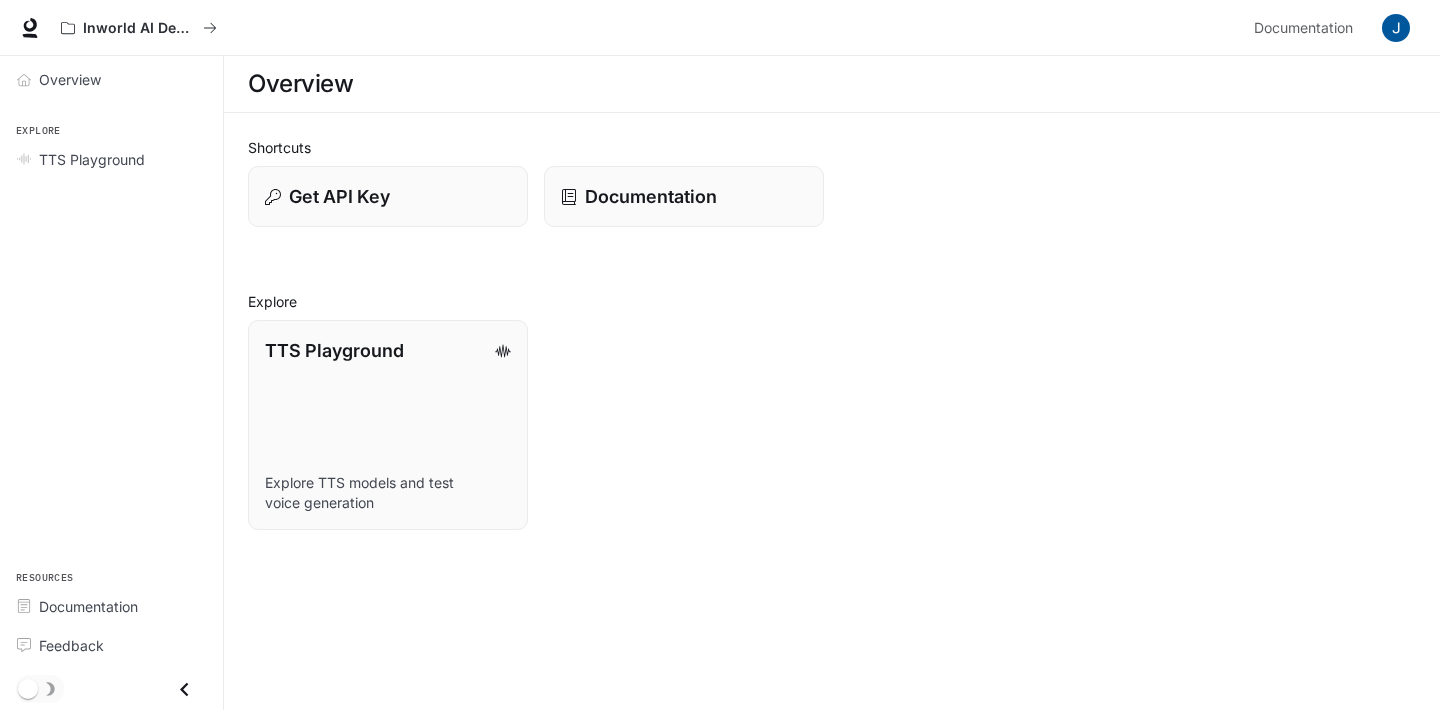 scroll, scrollTop: 0, scrollLeft: 0, axis: both 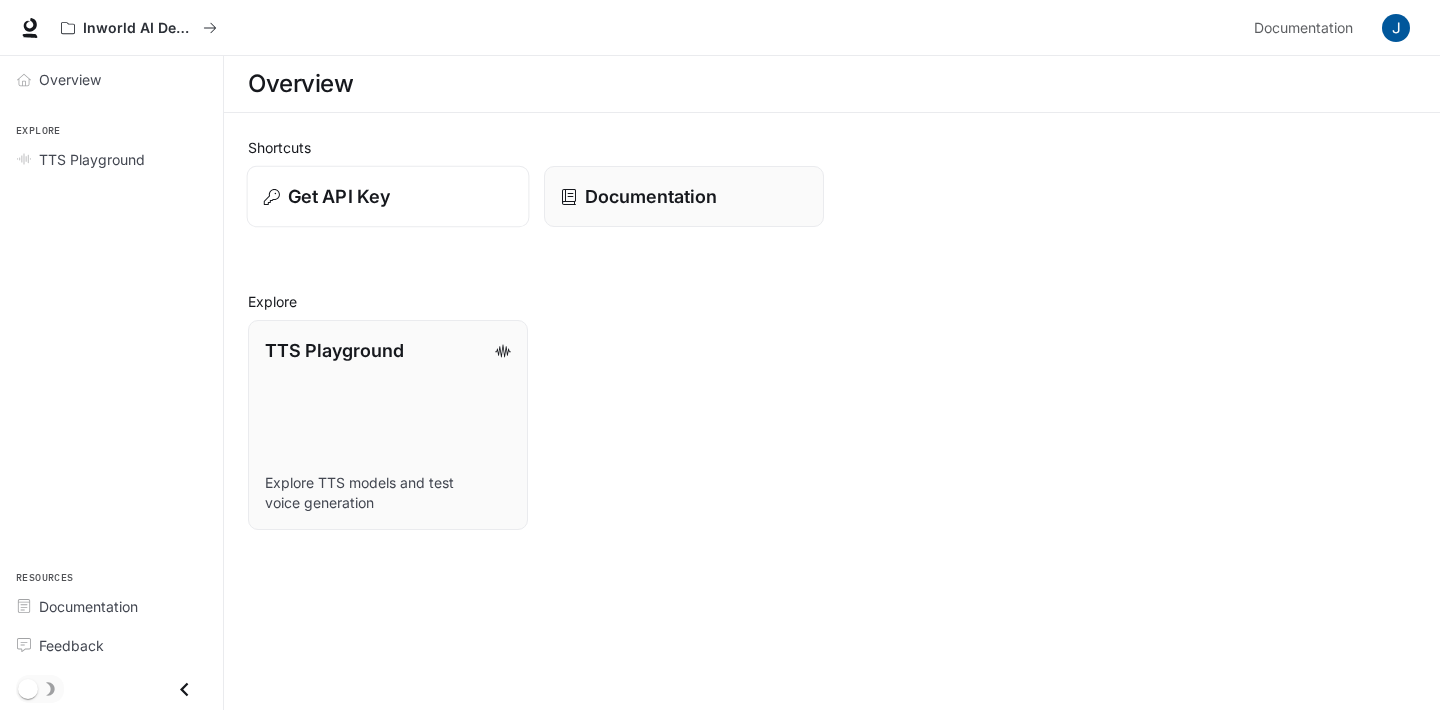 click on "Get API Key" at bounding box center (388, 196) 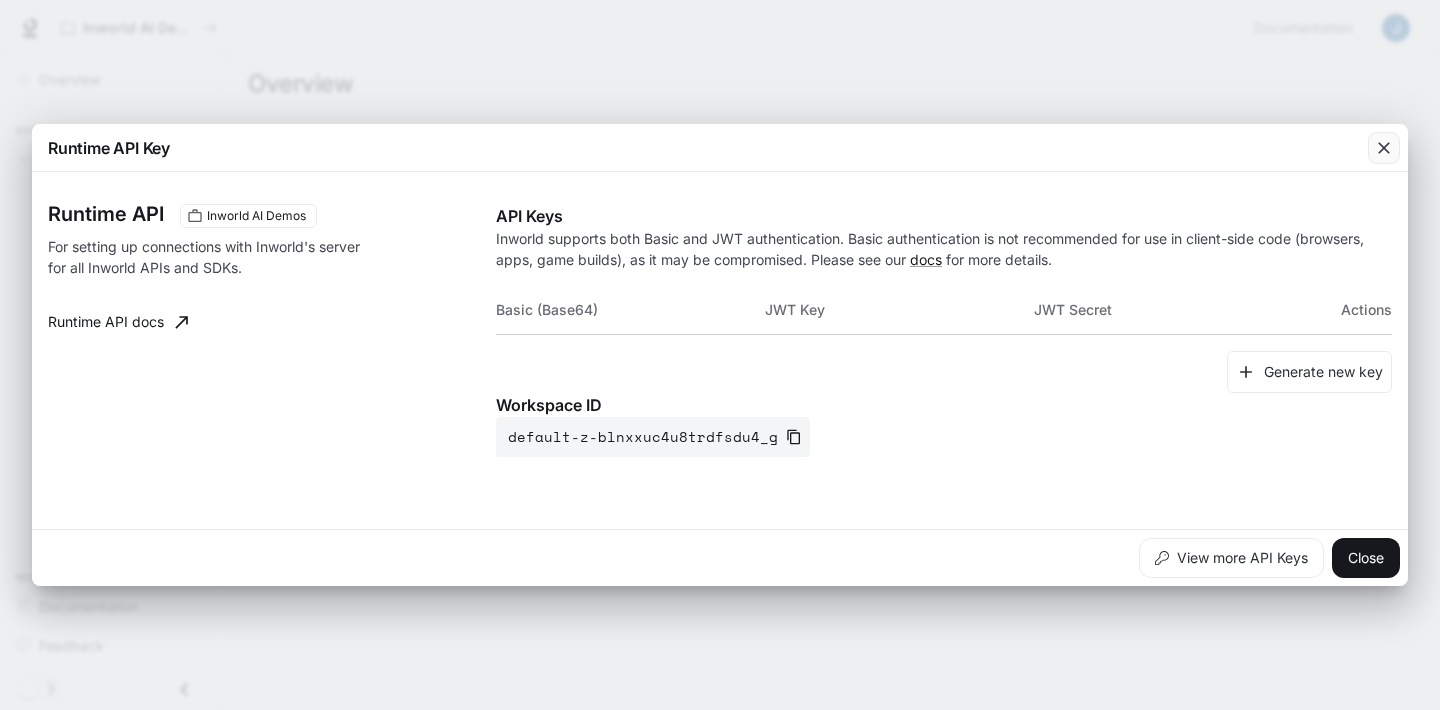 click 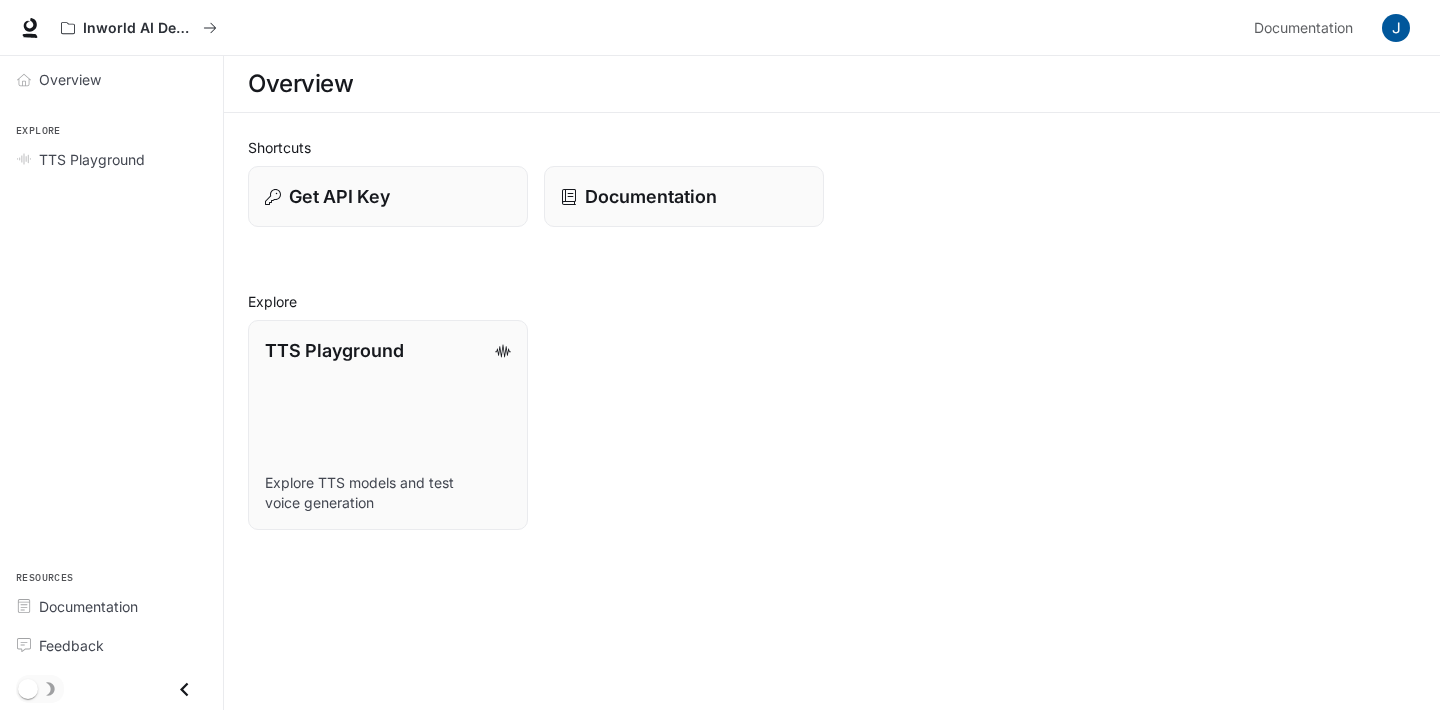 scroll, scrollTop: 0, scrollLeft: 0, axis: both 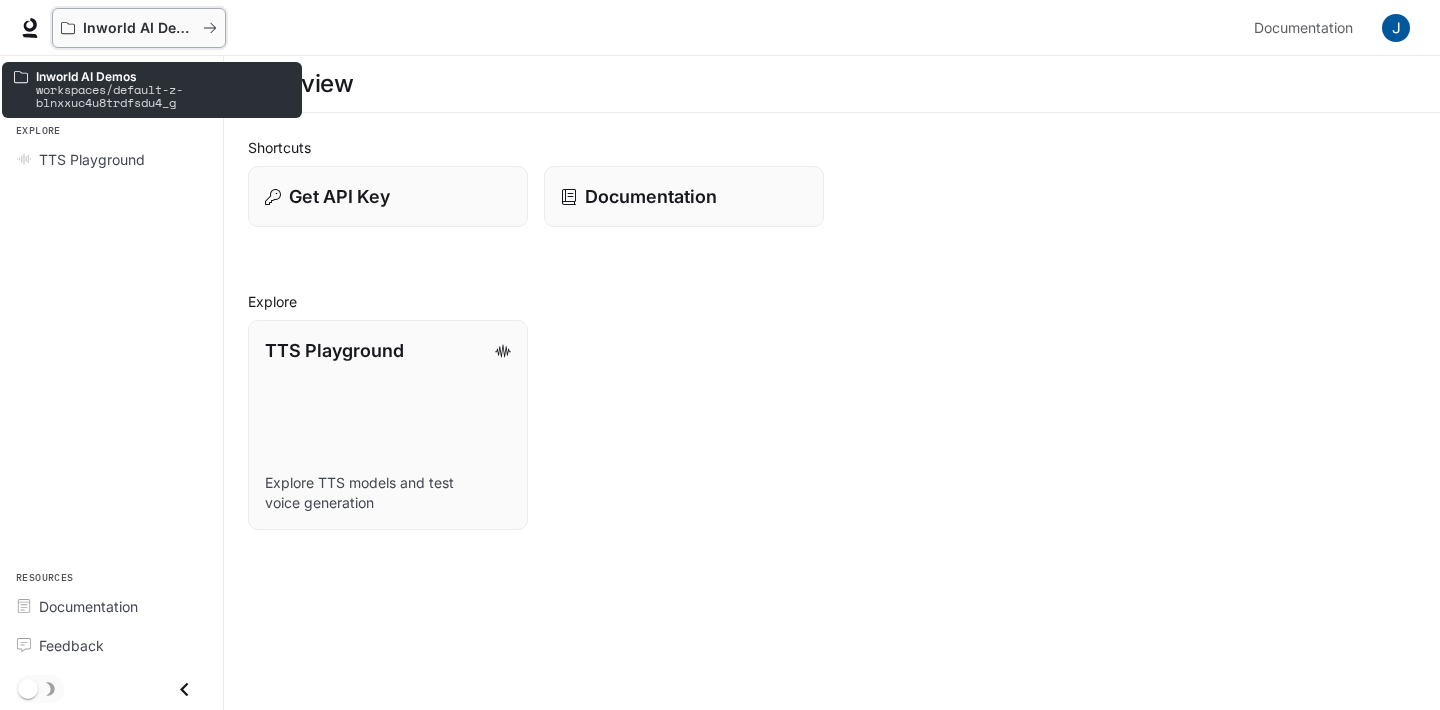 click on "Inworld AI Demos" at bounding box center (139, 28) 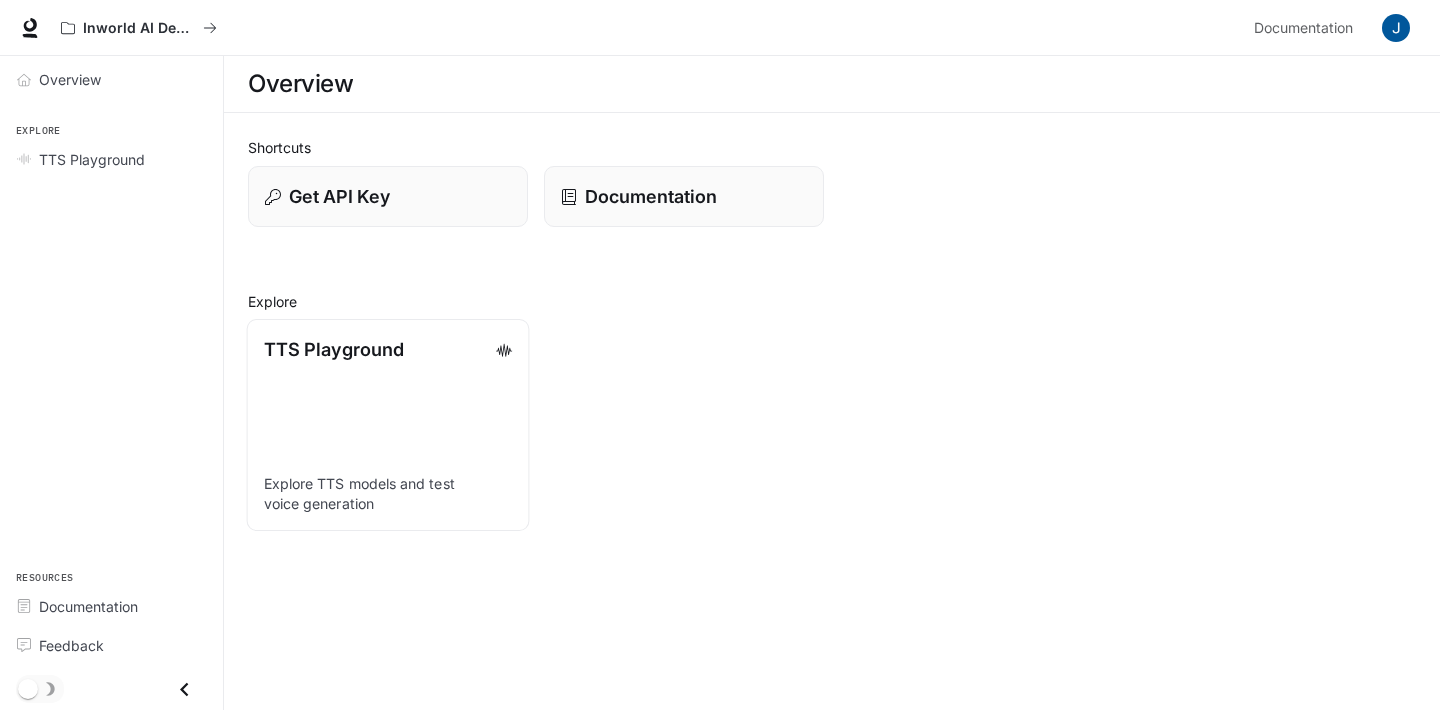 click on "TTS Playground" at bounding box center (388, 349) 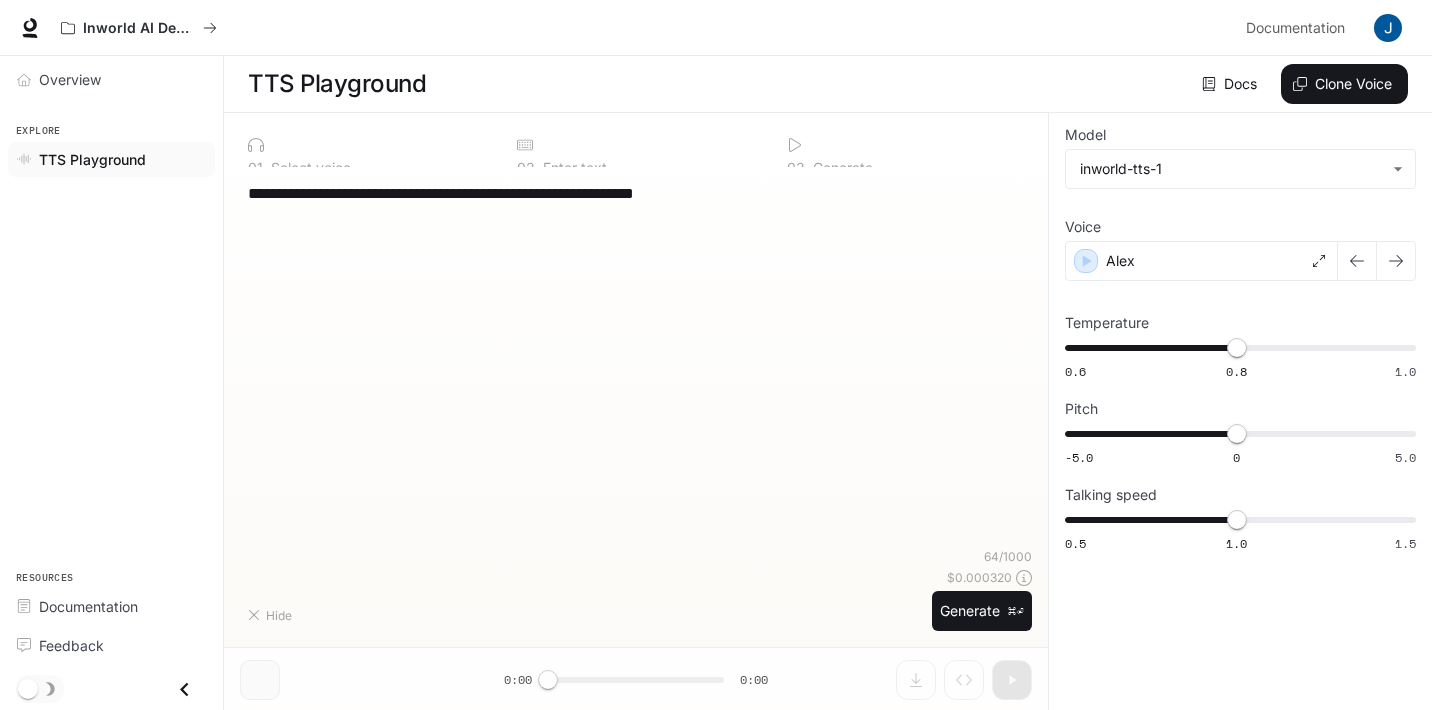 type on "**********" 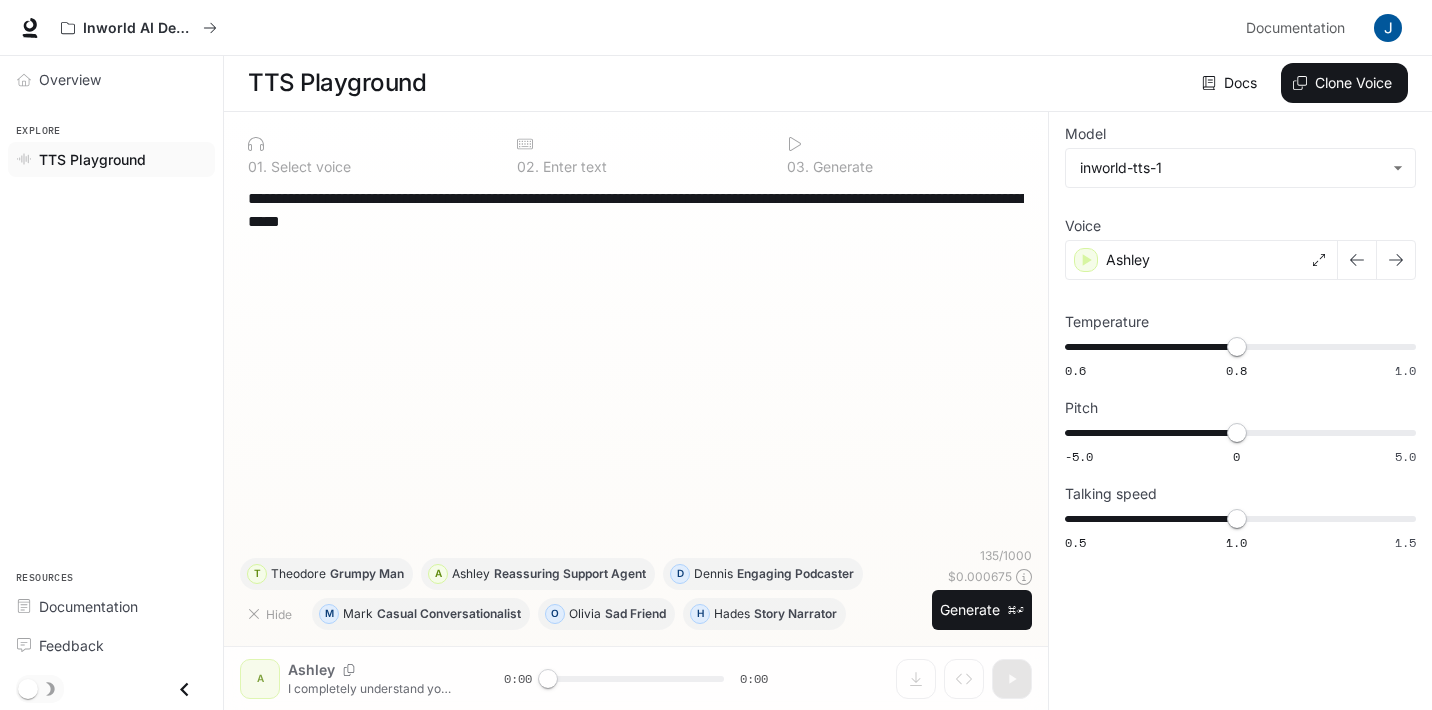 scroll, scrollTop: 0, scrollLeft: 0, axis: both 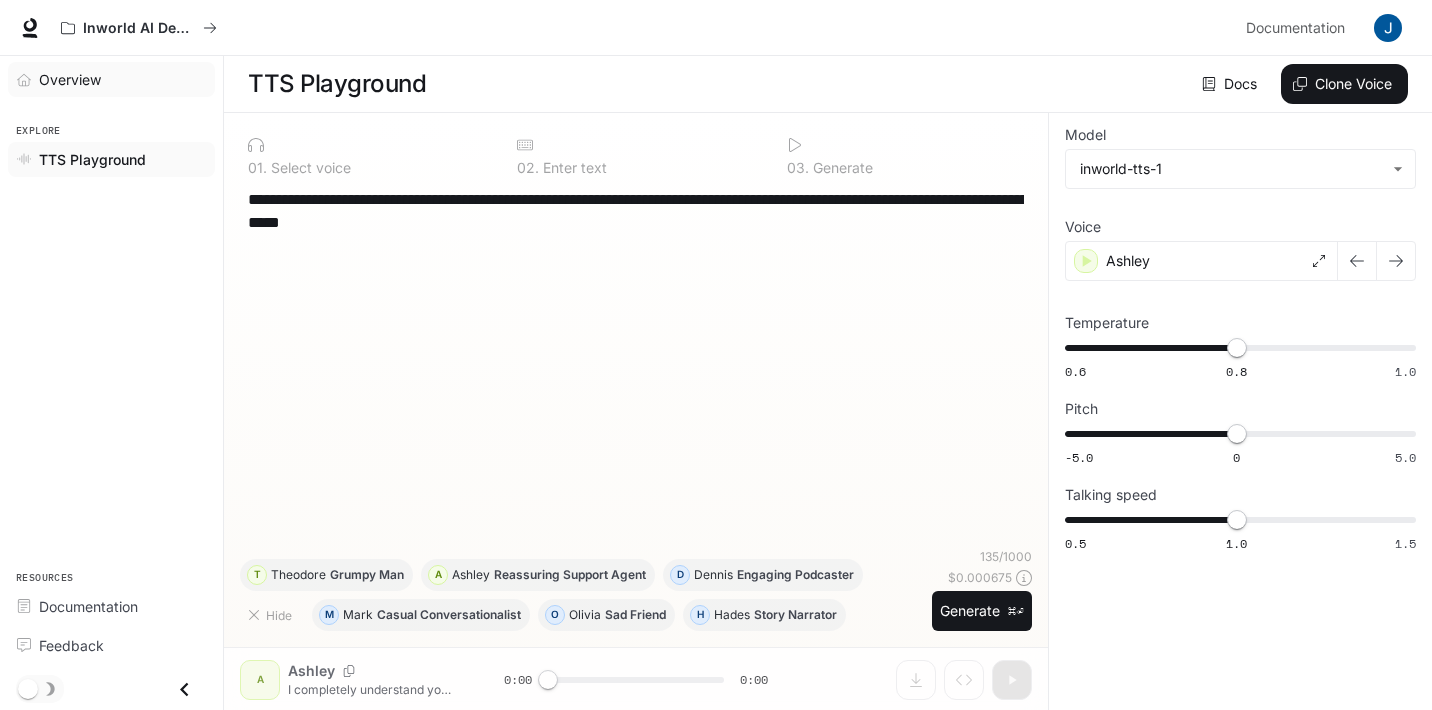 click on "Overview" at bounding box center [70, 79] 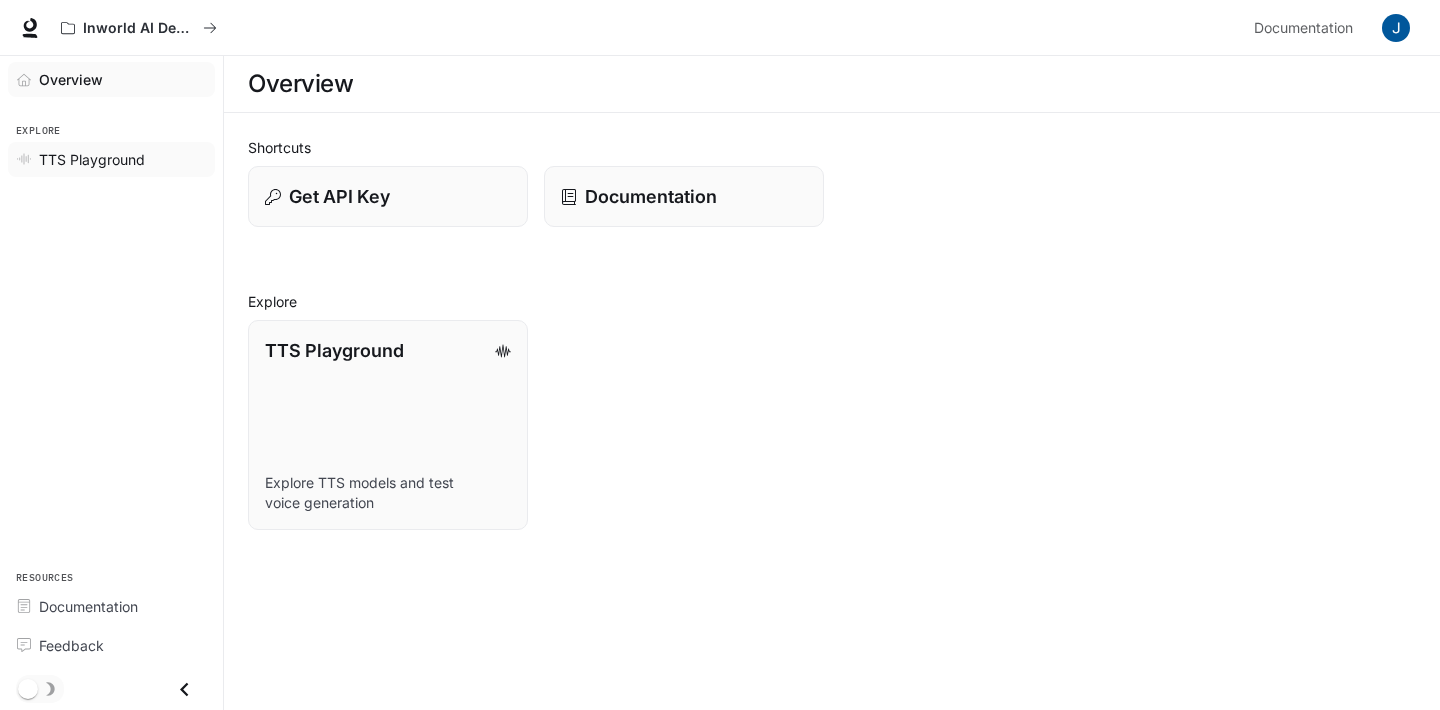 click on "TTS Playground" at bounding box center [111, 159] 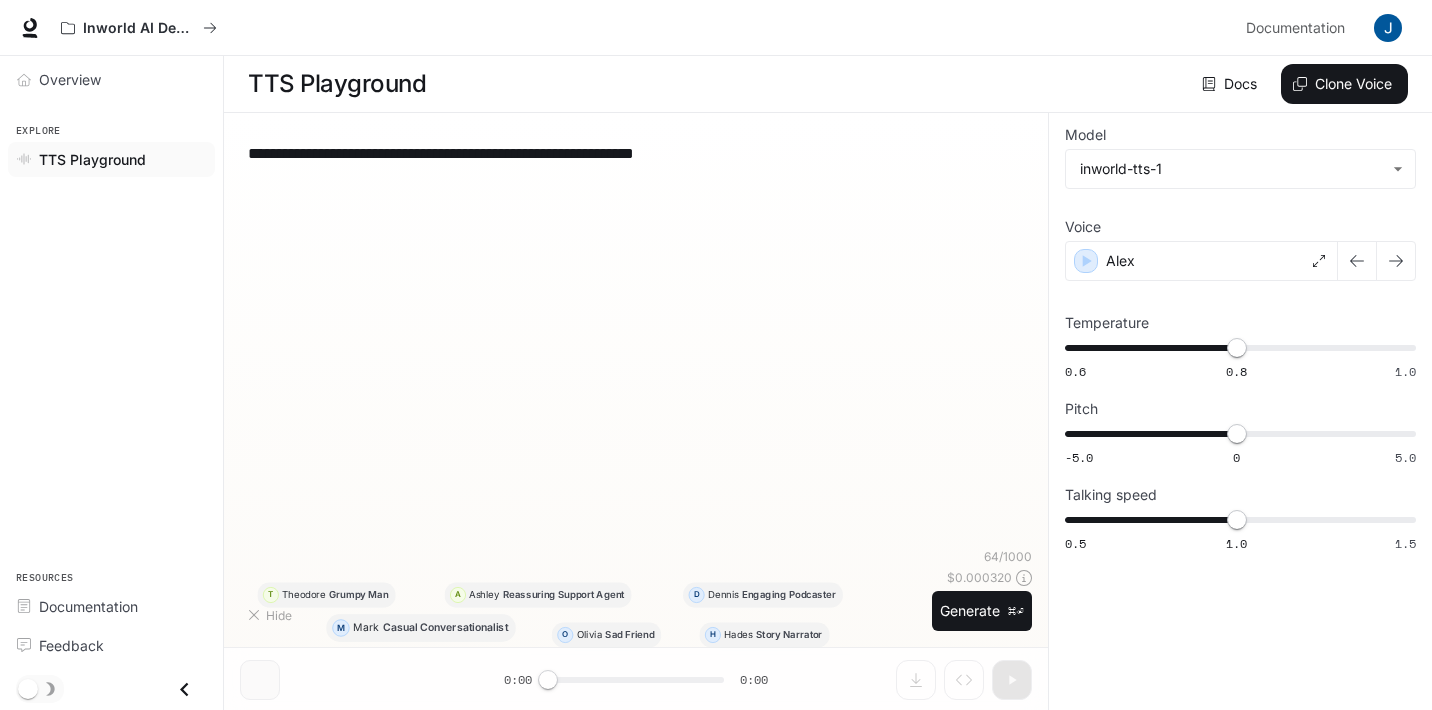 type on "**********" 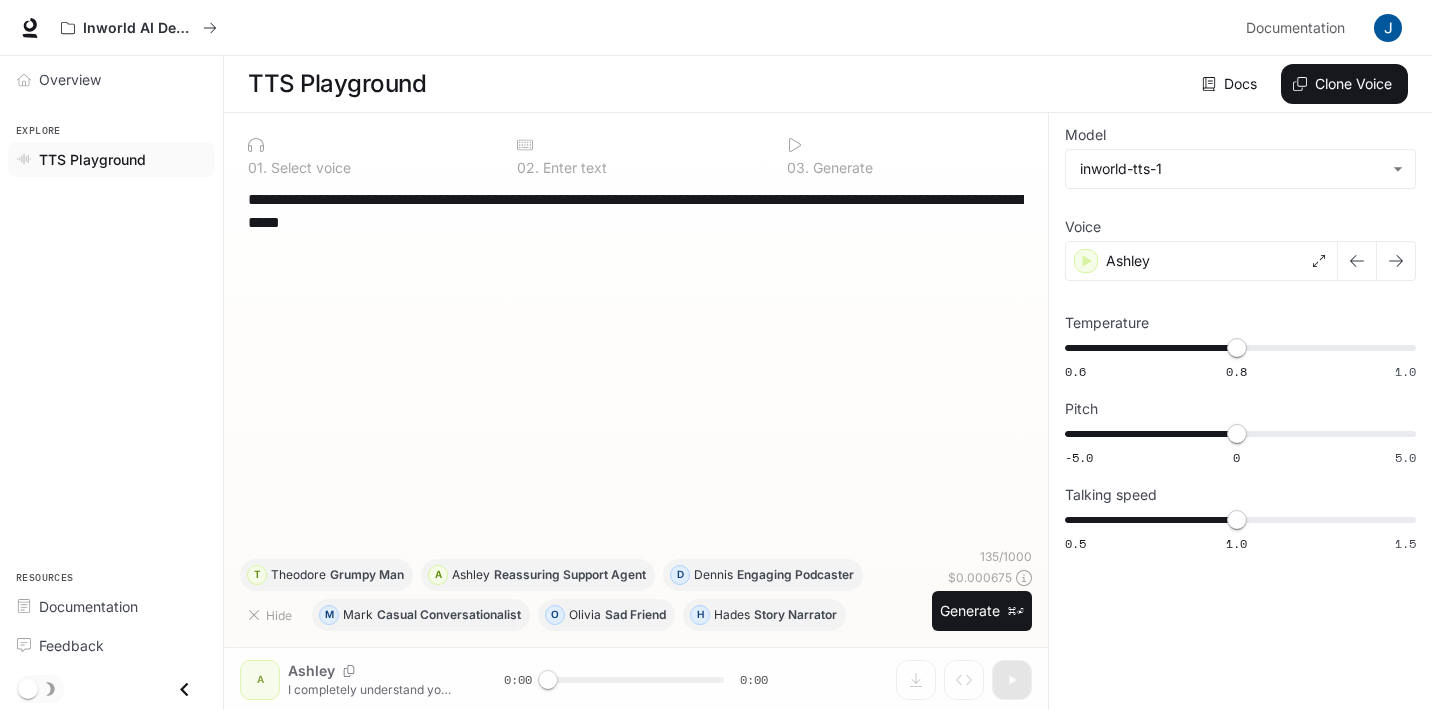 scroll, scrollTop: 1, scrollLeft: 0, axis: vertical 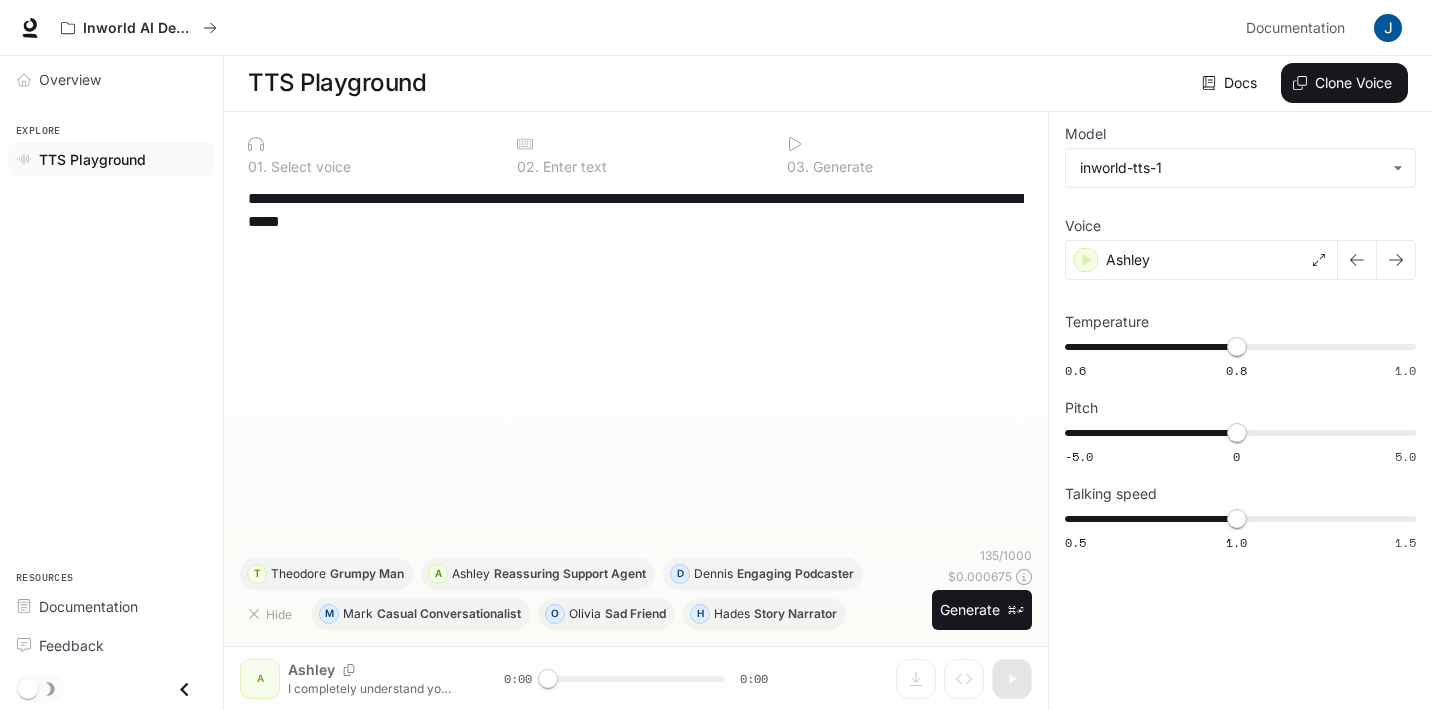 click 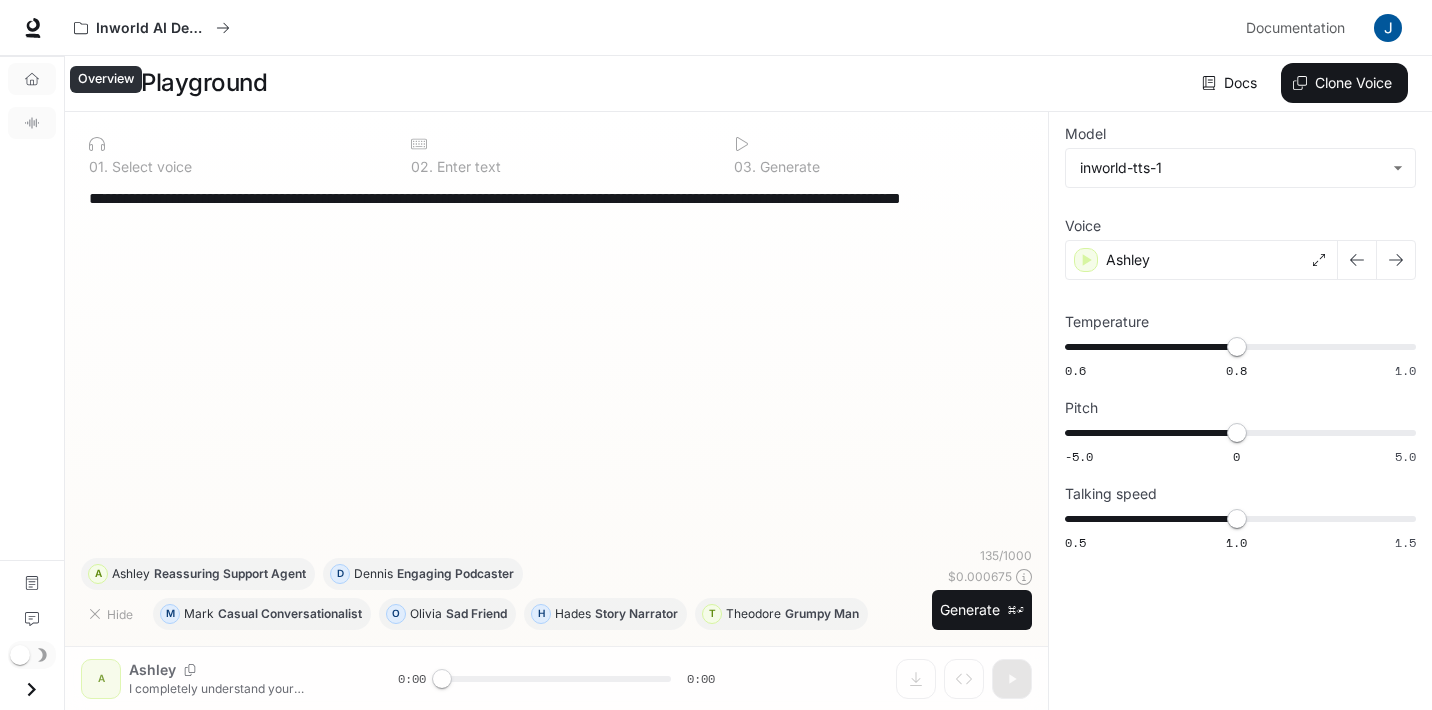 click on "Overview" at bounding box center (32, 79) 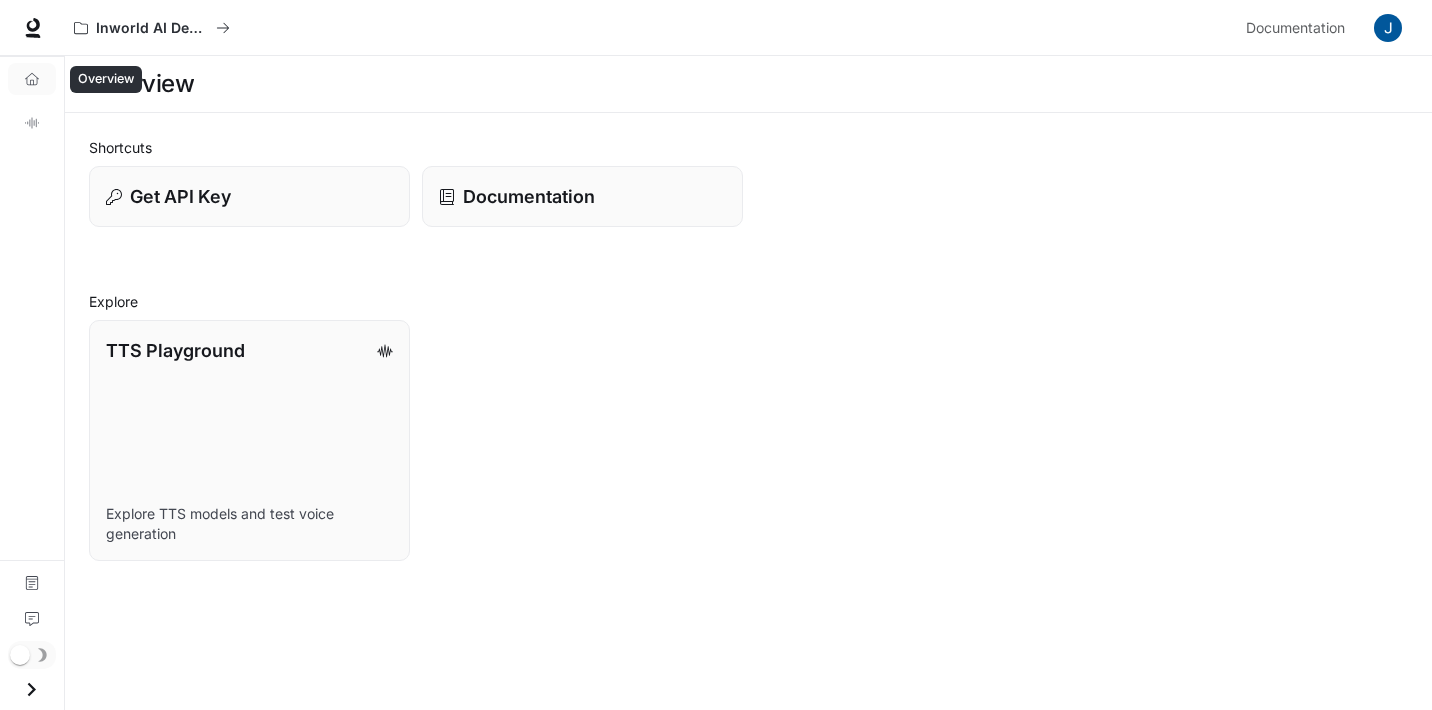 scroll, scrollTop: 0, scrollLeft: 0, axis: both 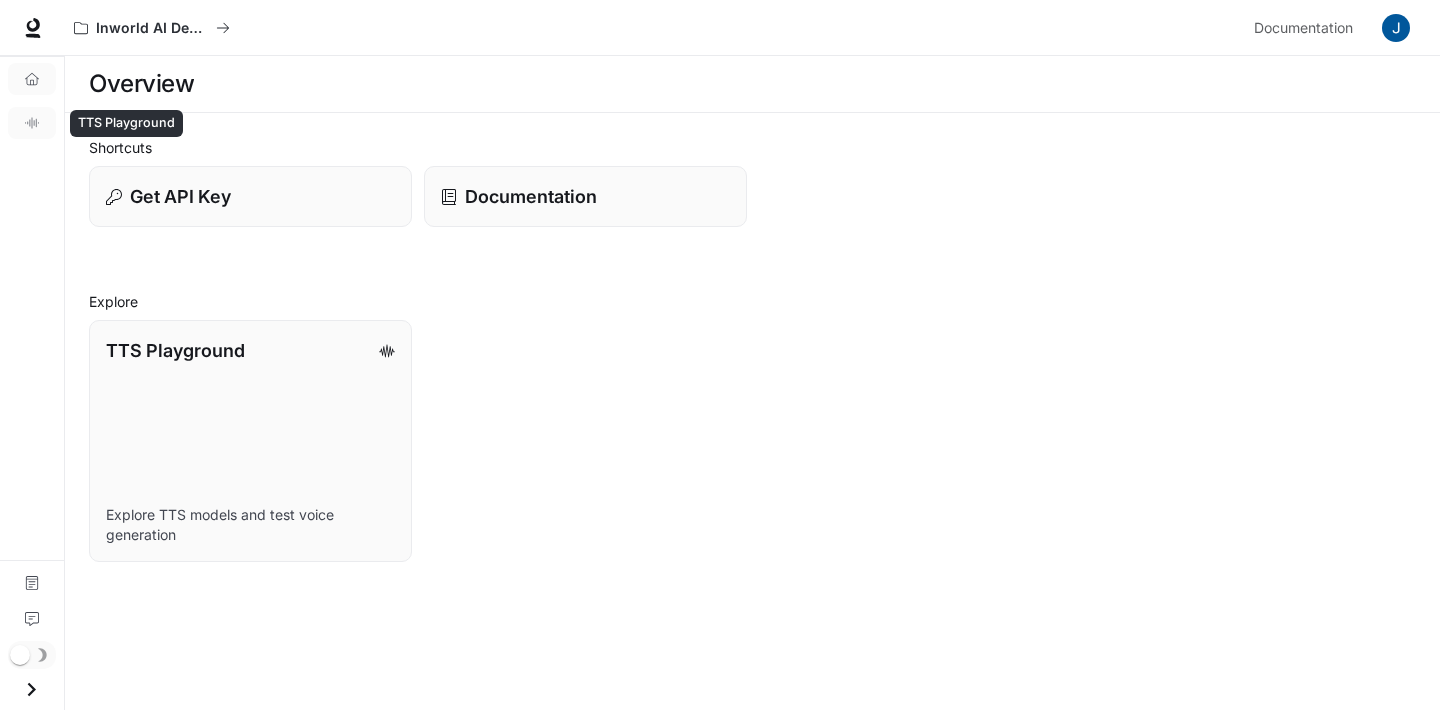 click on "TTS Playground" at bounding box center [32, 123] 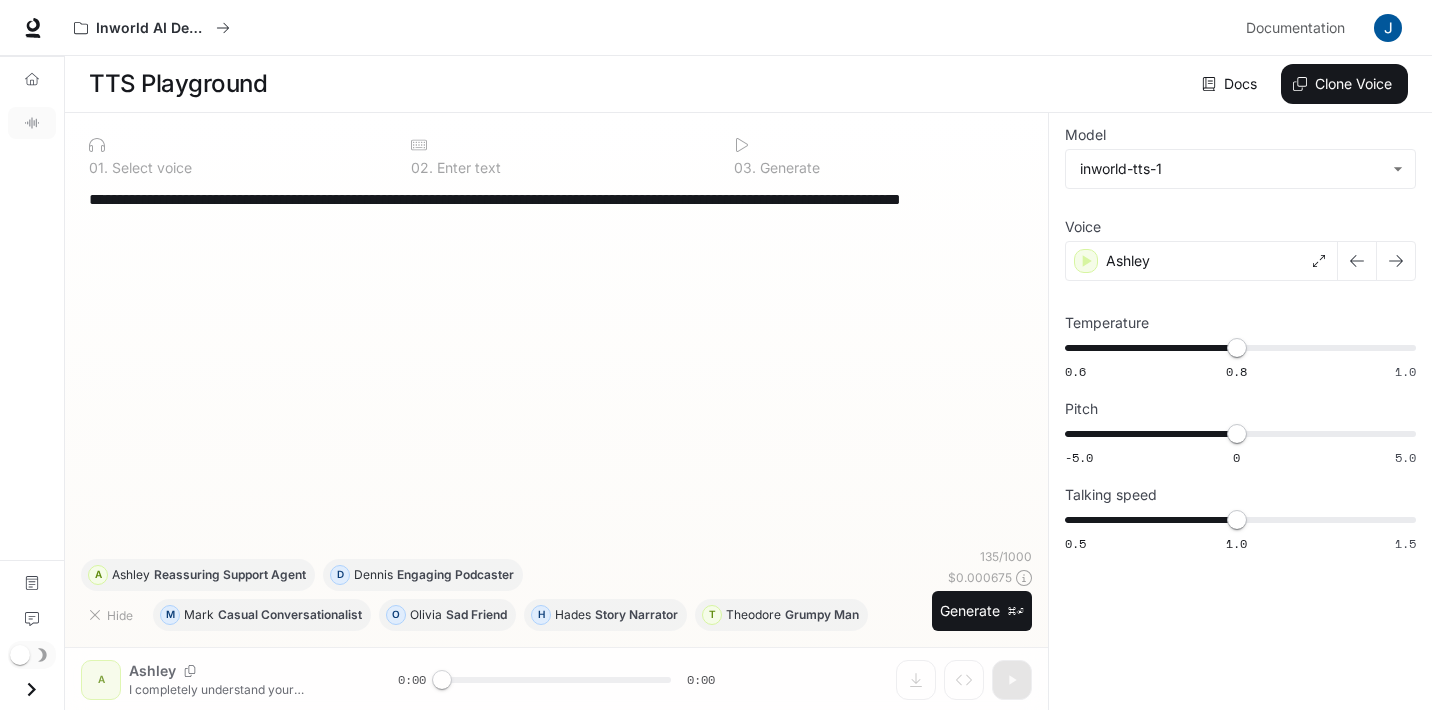 click on "TTS Playground Docs Voices Clone Voice" at bounding box center (748, 84) 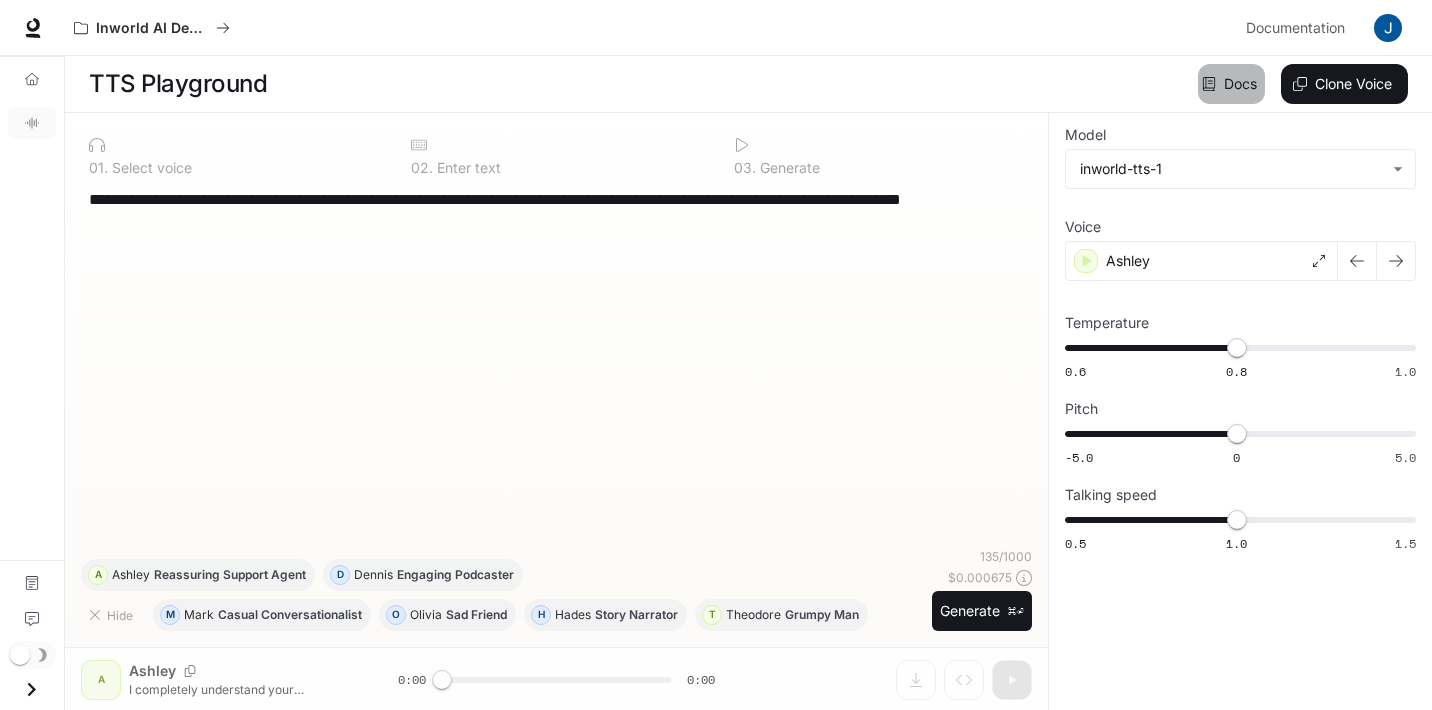 click on "Docs" at bounding box center [1231, 84] 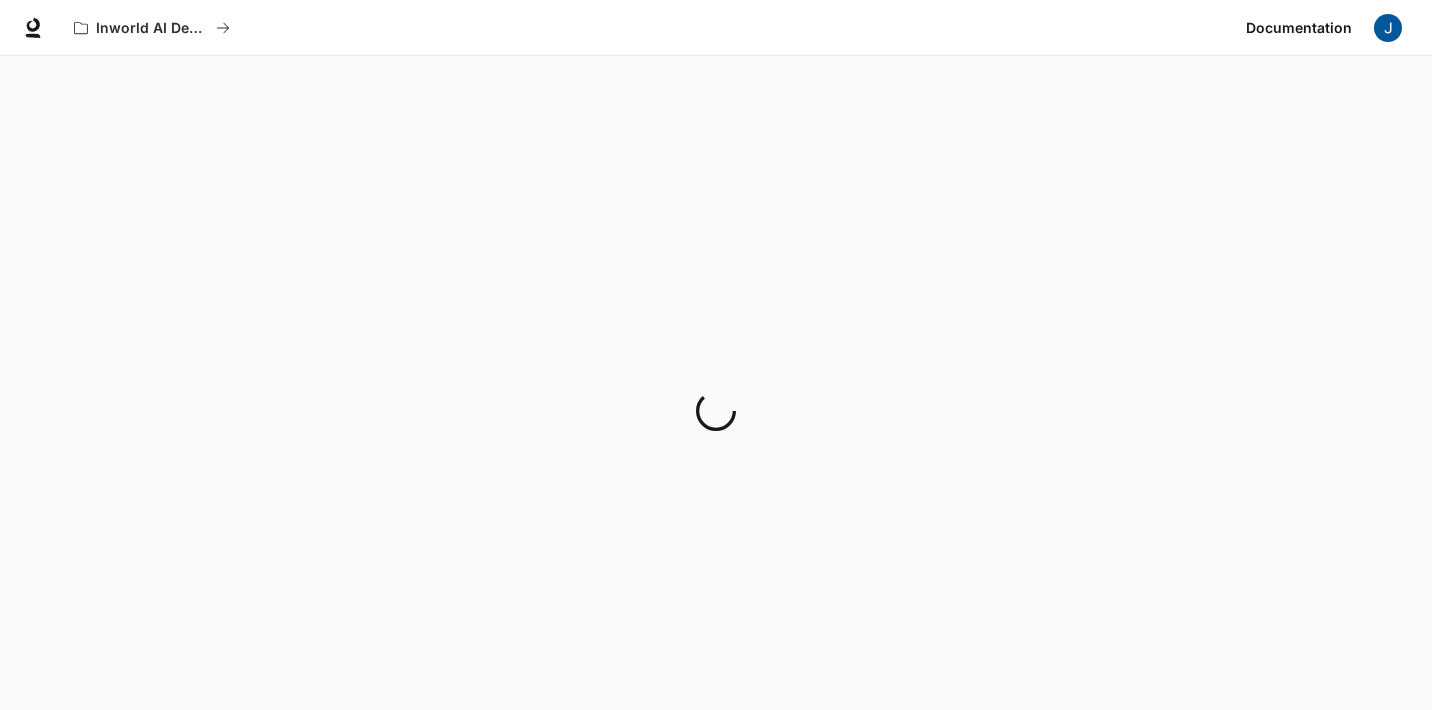 click at bounding box center (1388, 28) 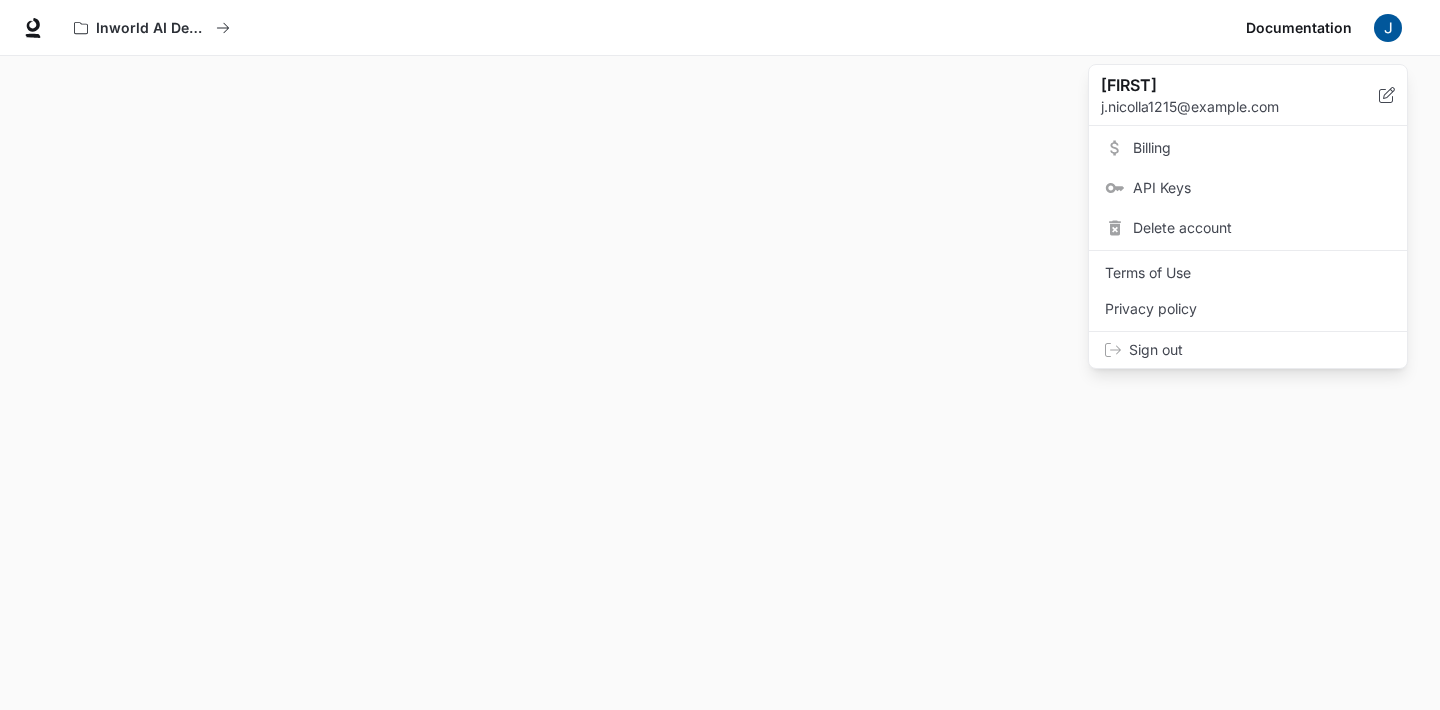 click at bounding box center (720, 355) 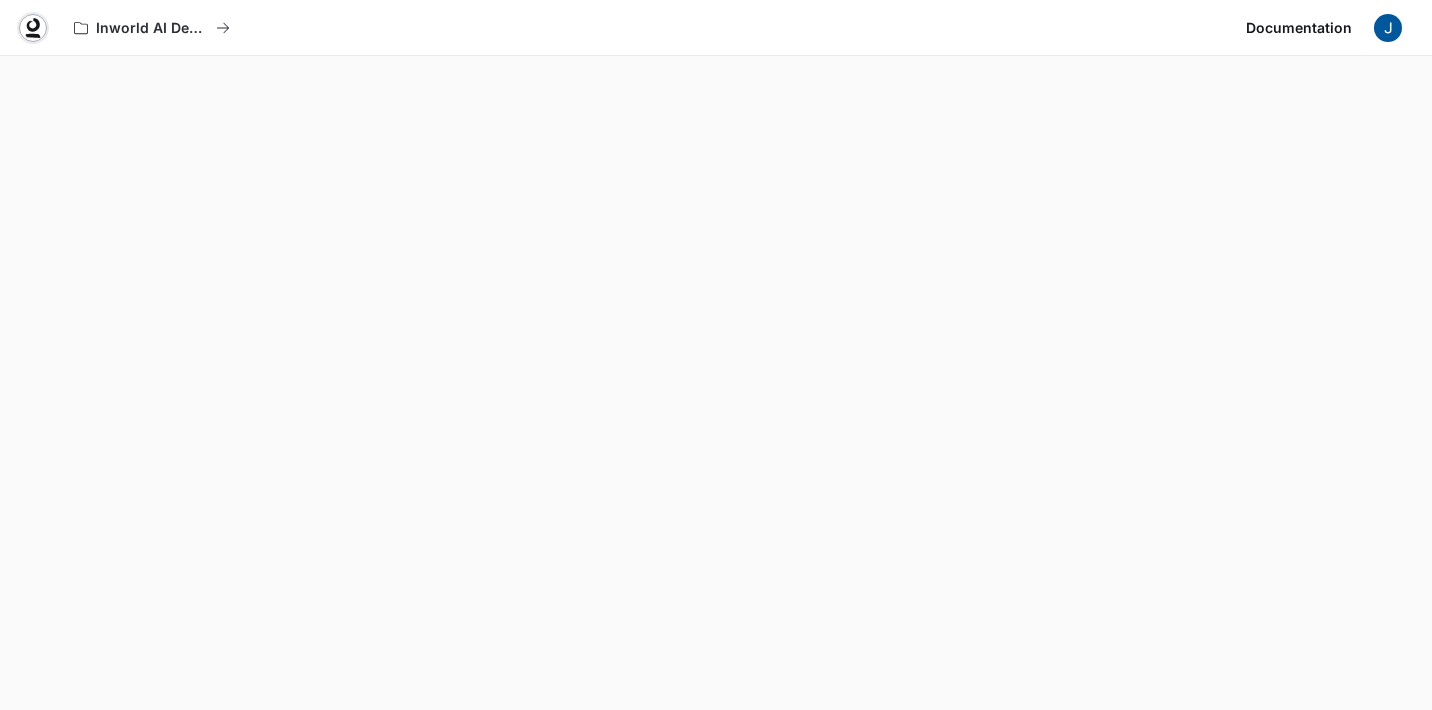 click at bounding box center [33, 28] 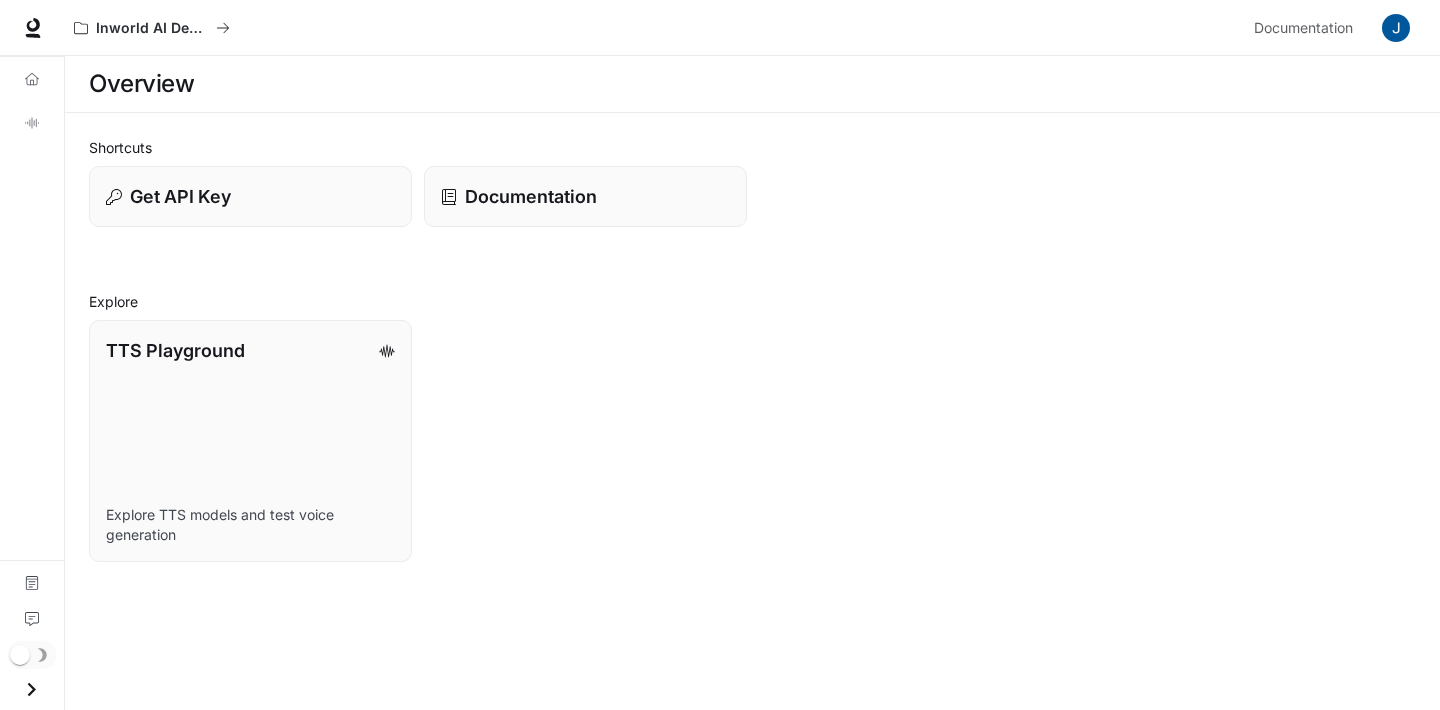 scroll, scrollTop: 0, scrollLeft: 0, axis: both 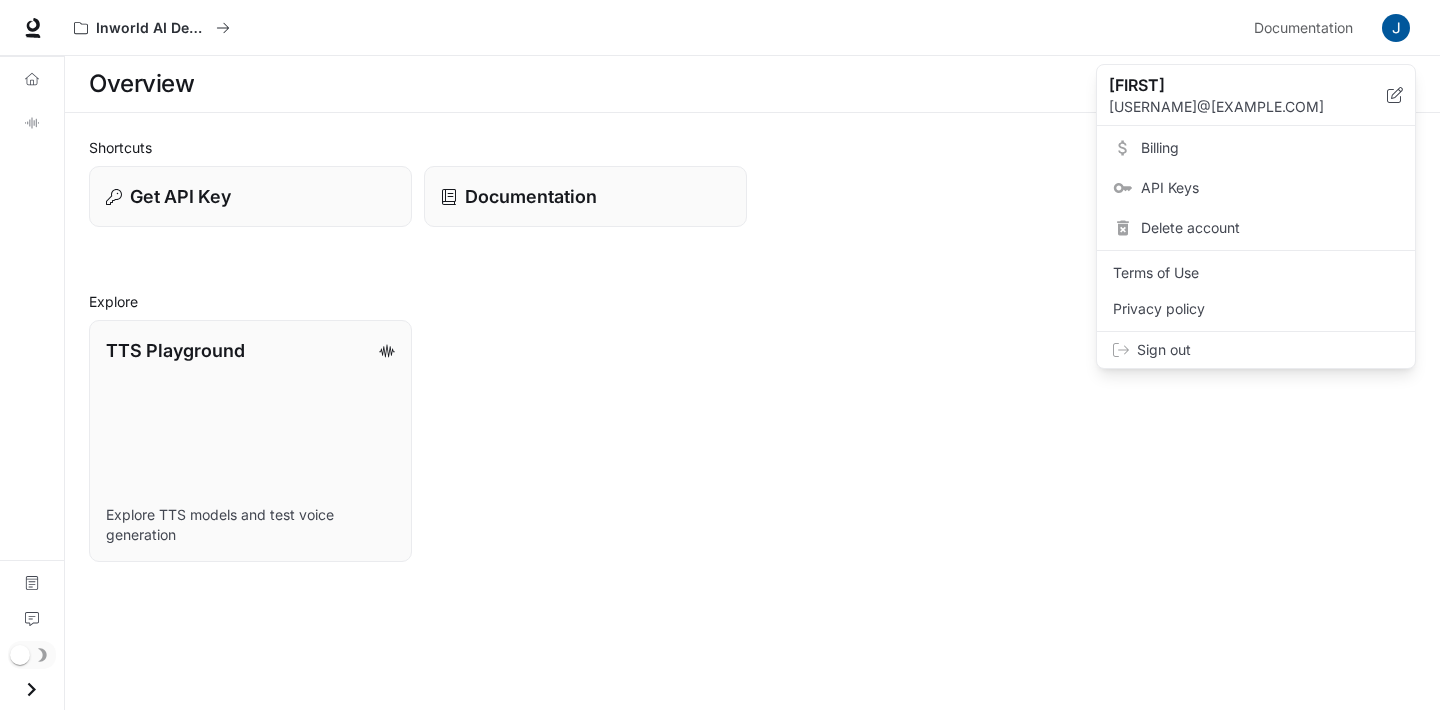 click on "Sign out" at bounding box center (1268, 350) 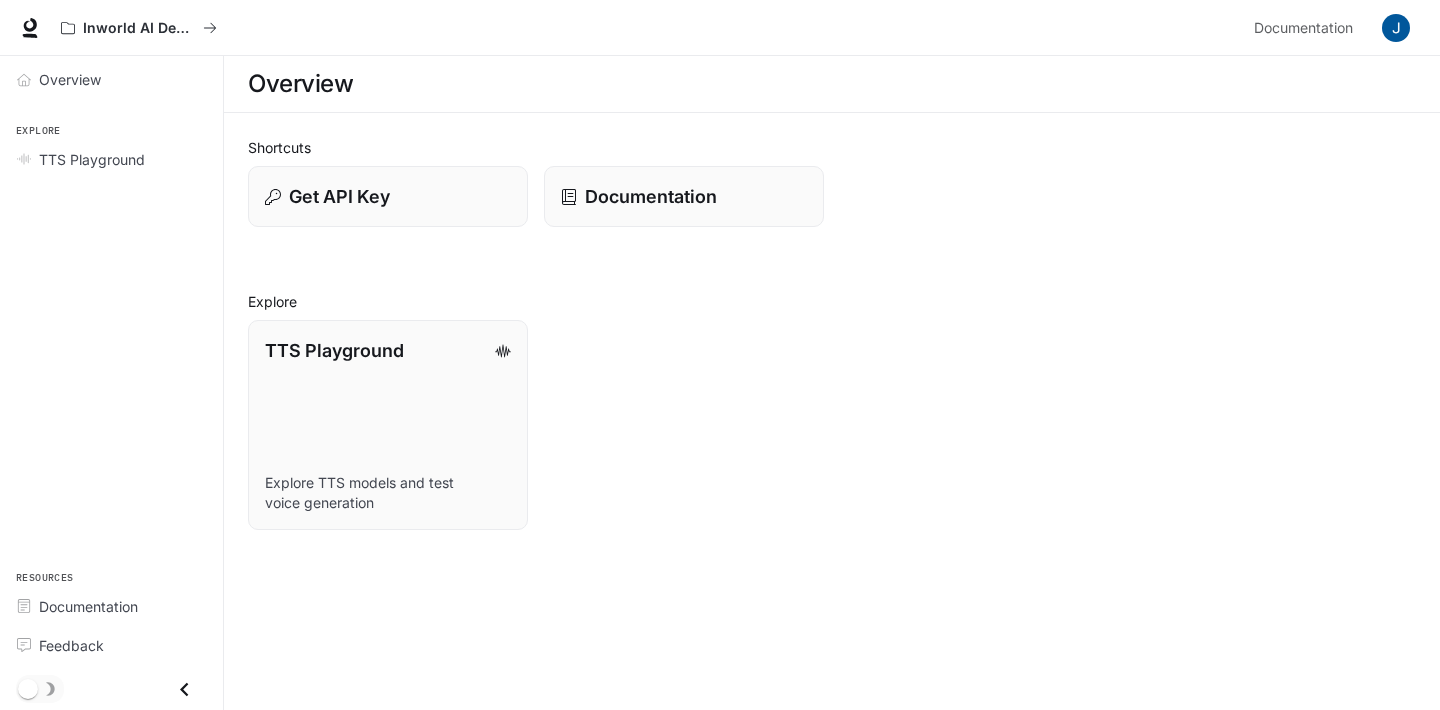 scroll, scrollTop: 0, scrollLeft: 0, axis: both 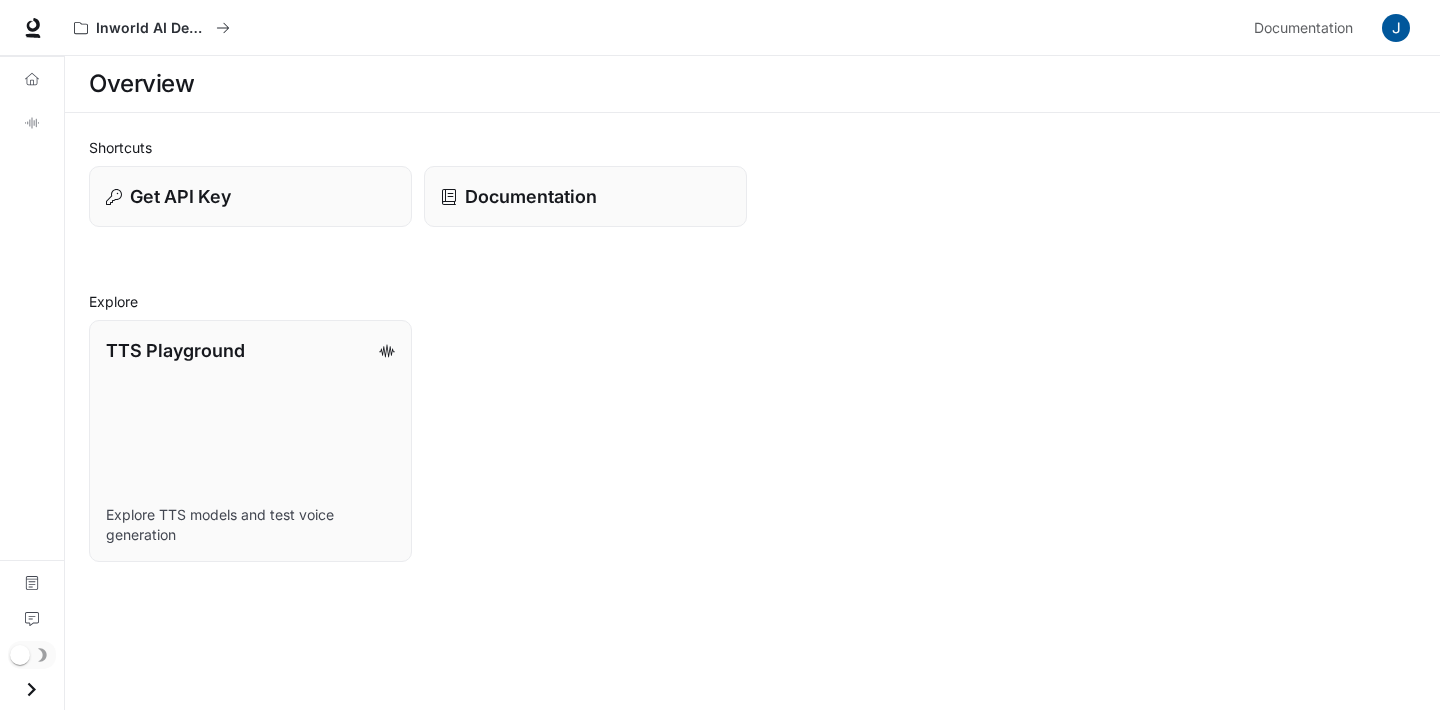 click on "Overview TTS Playground Documentation Feedback" at bounding box center (32, 383) 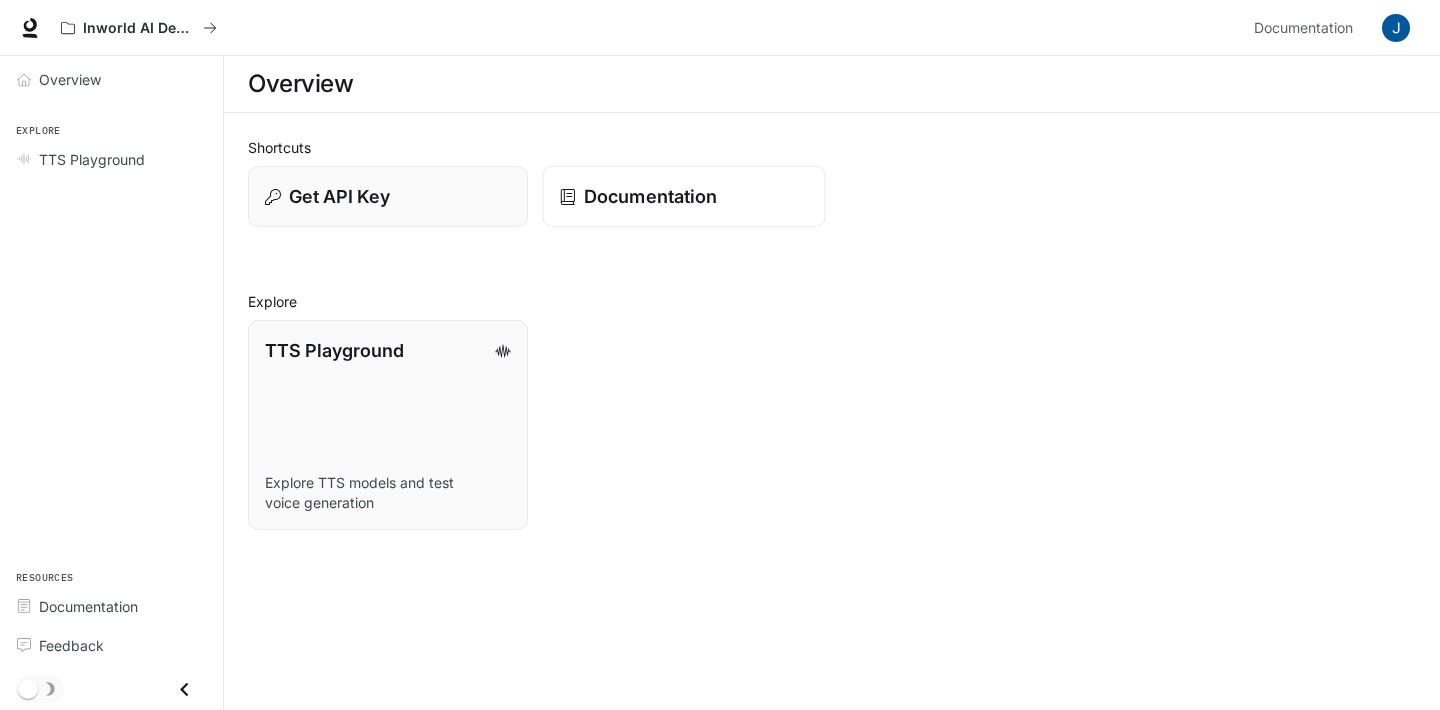 click on "Documentation" at bounding box center (650, 196) 